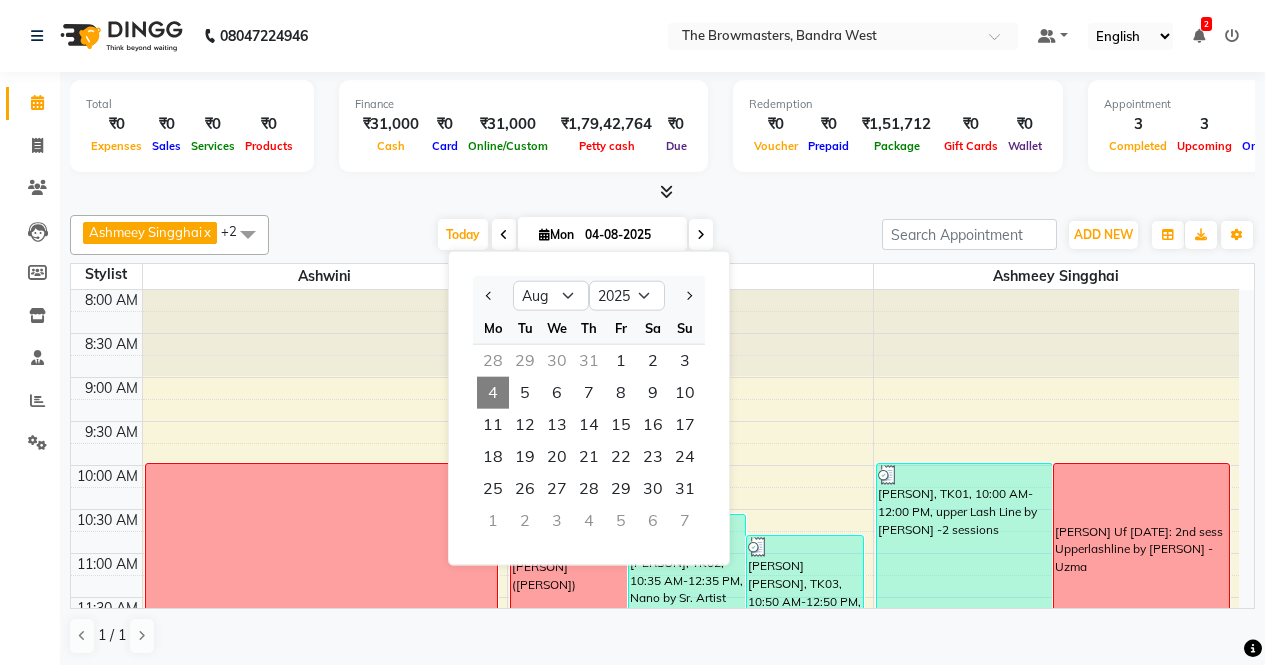 select on "8" 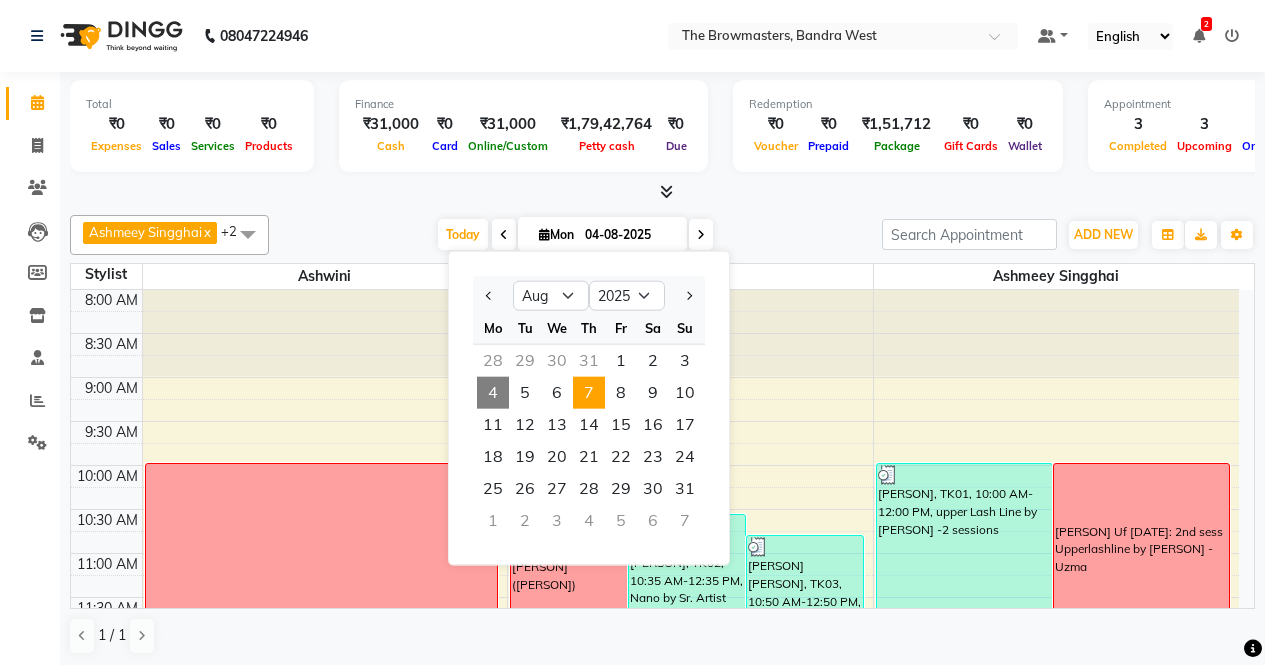 scroll, scrollTop: 0, scrollLeft: 0, axis: both 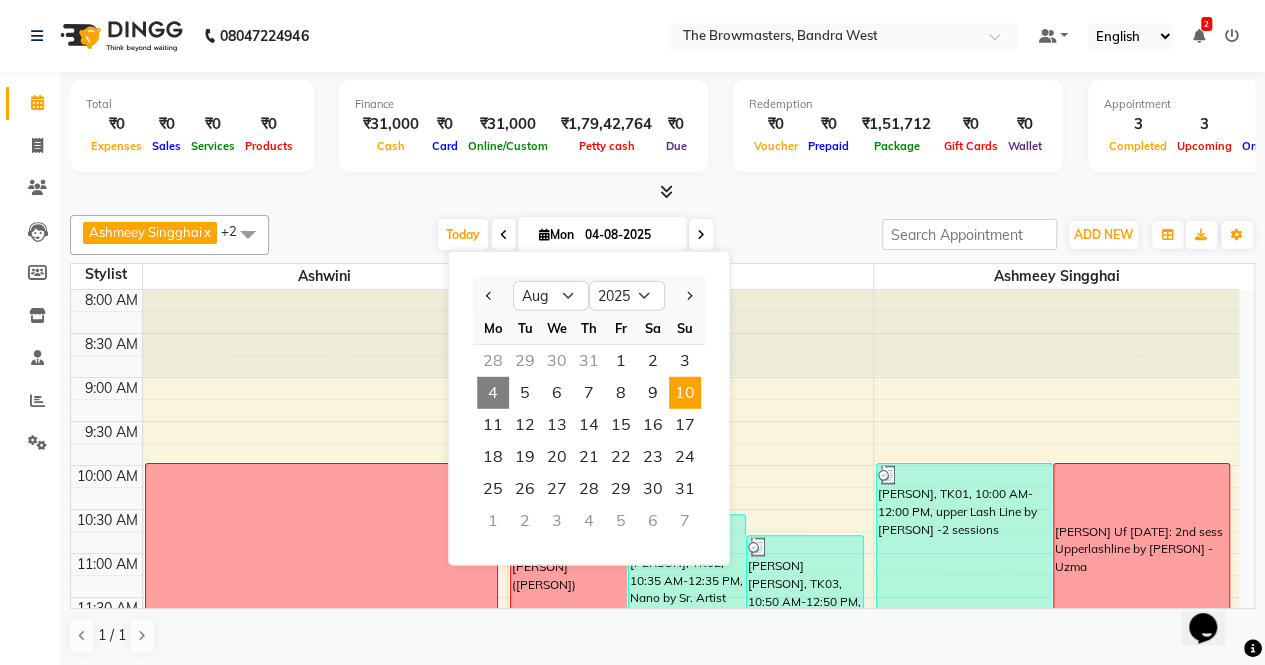 click on "10" at bounding box center [685, 393] 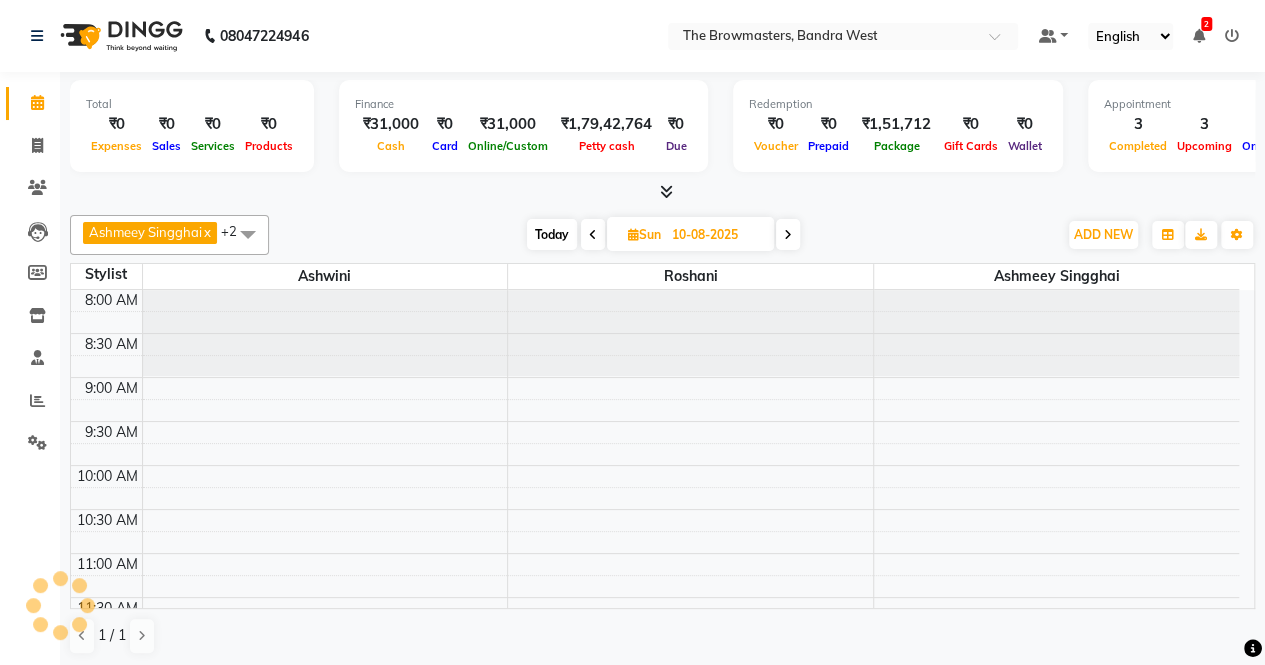 scroll, scrollTop: 608, scrollLeft: 0, axis: vertical 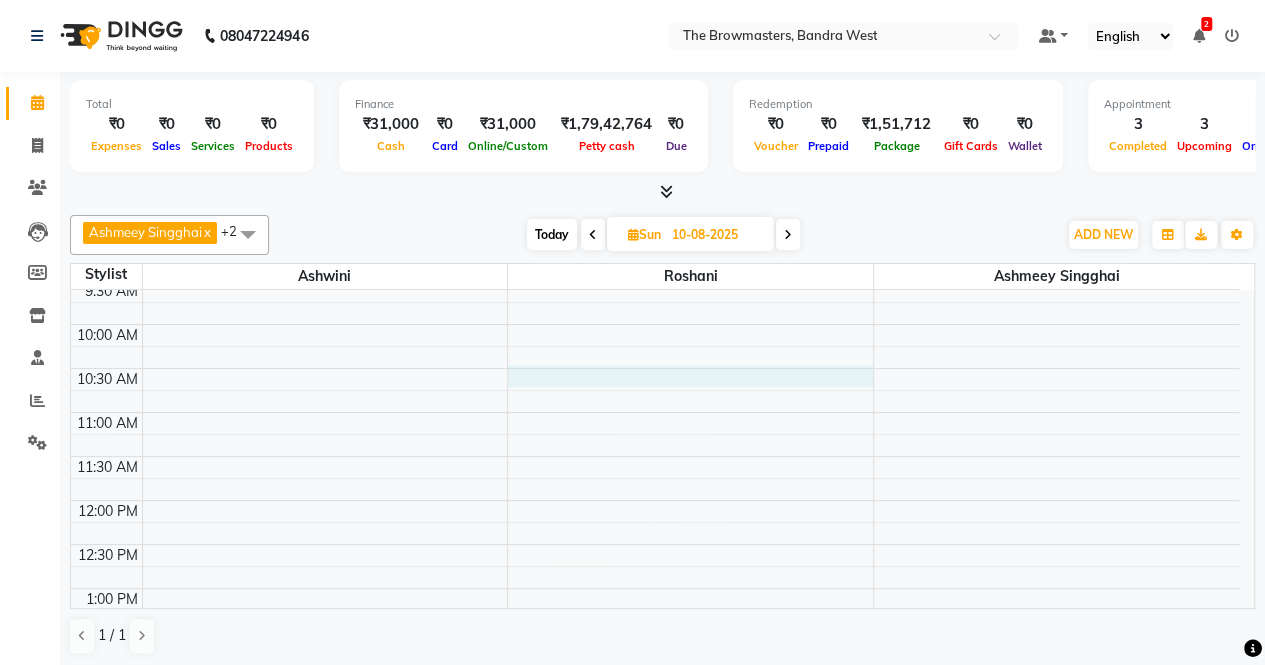 click on "8:00 AM 8:30 AM 9:00 AM 9:30 AM 10:00 AM 10:30 AM 11:00 AM 11:30 AM 12:00 PM 12:30 PM 1:00 PM 1:30 PM 2:00 PM 2:30 PM 3:00 PM 3:30 PM 4:00 PM 4:30 PM 5:00 PM 5:30 PM 6:00 PM 6:30 PM 7:00 PM 7:30 PM 8:00 PM 8:30 PM [PERSON]: 2nd session lips by [PERSON] [PERSON] : 2nd sess Nano Brows by [PERSON] : SAVI" at bounding box center (655, 720) 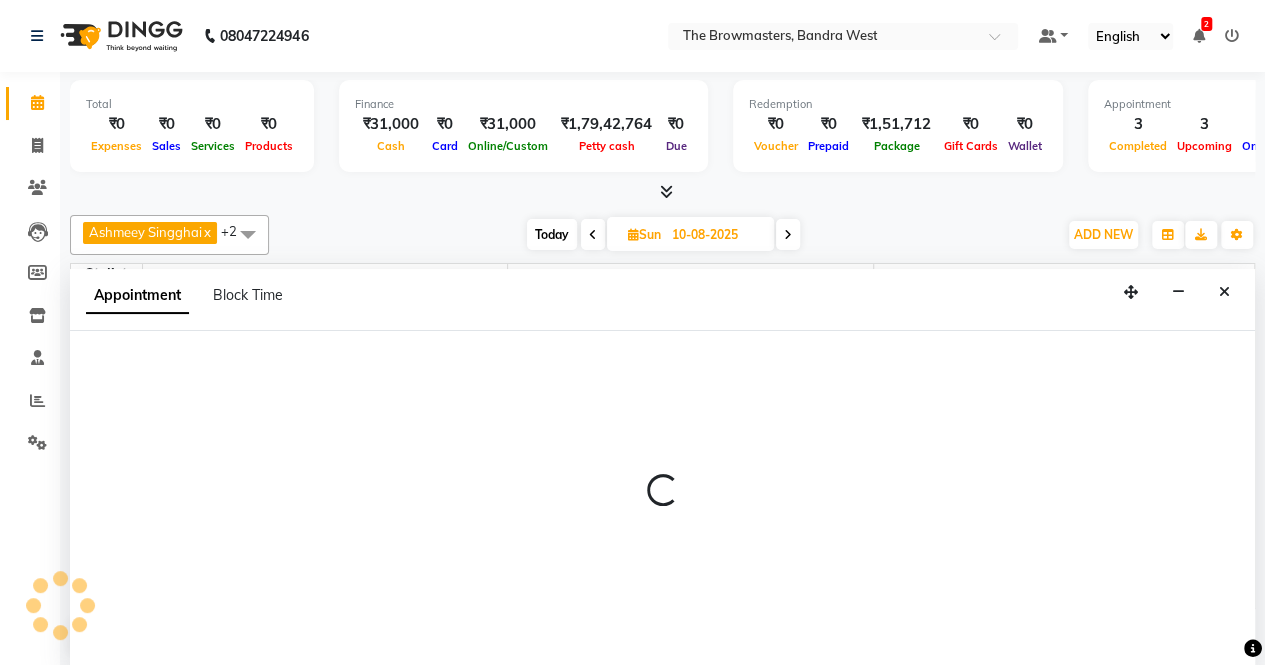 scroll, scrollTop: 0, scrollLeft: 0, axis: both 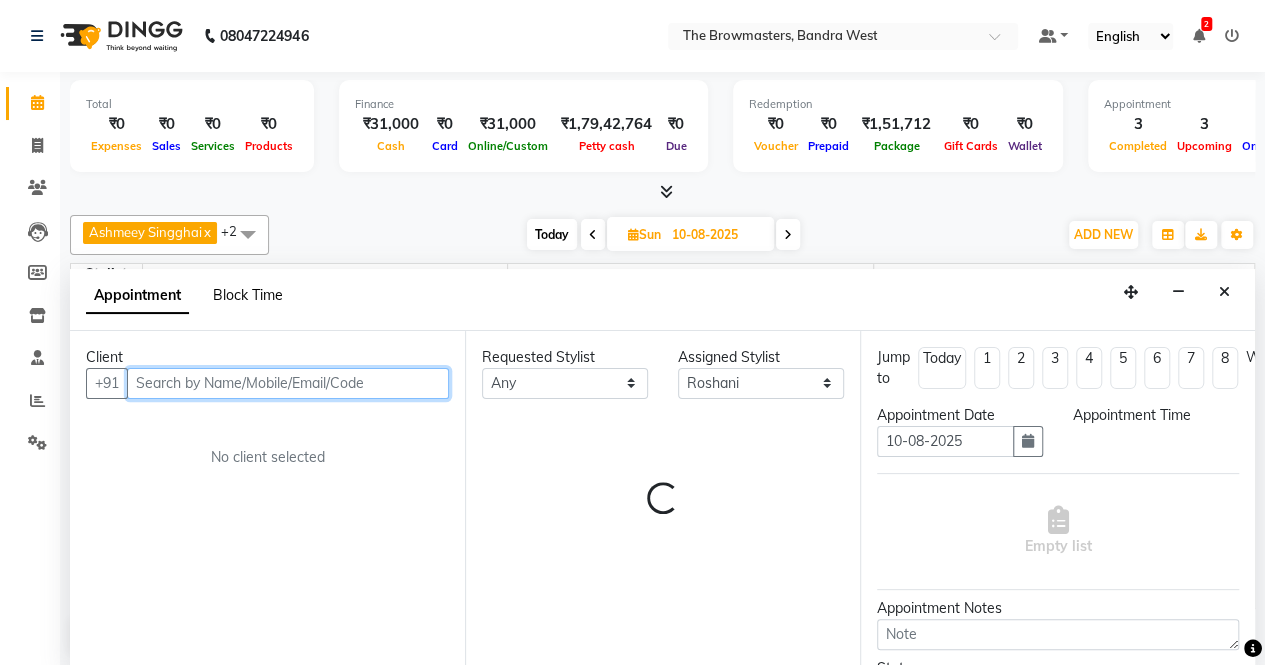 click on "Block Time" at bounding box center [248, 295] 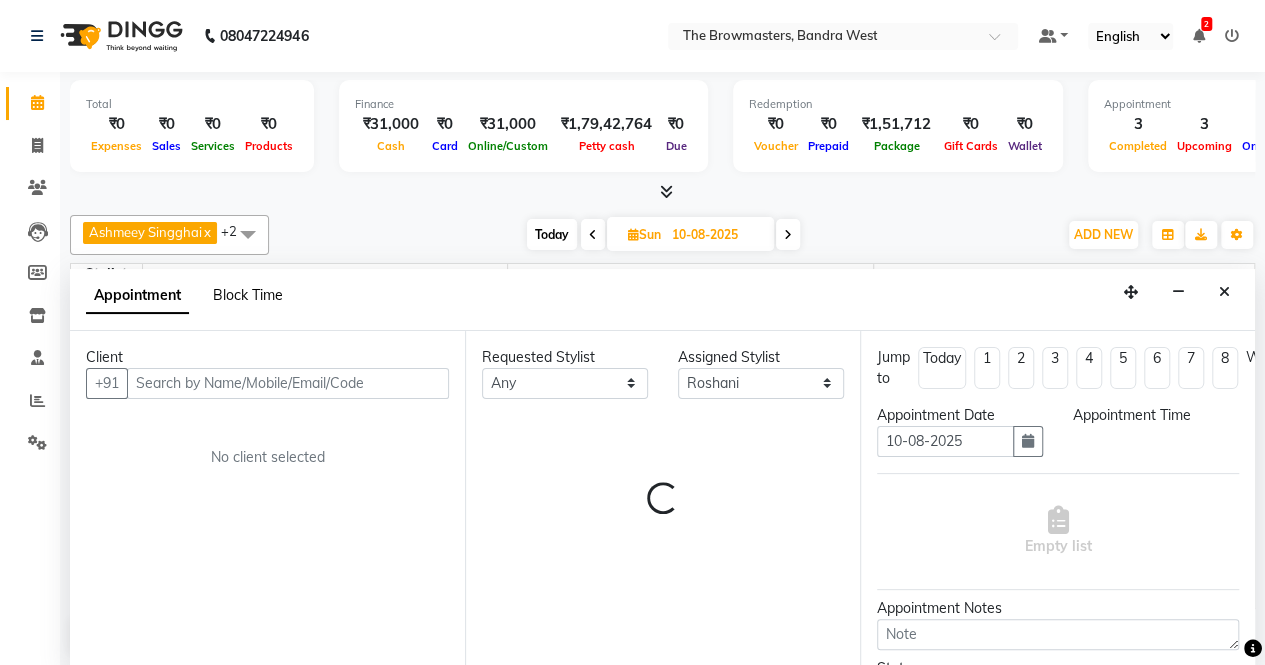 select on "64307" 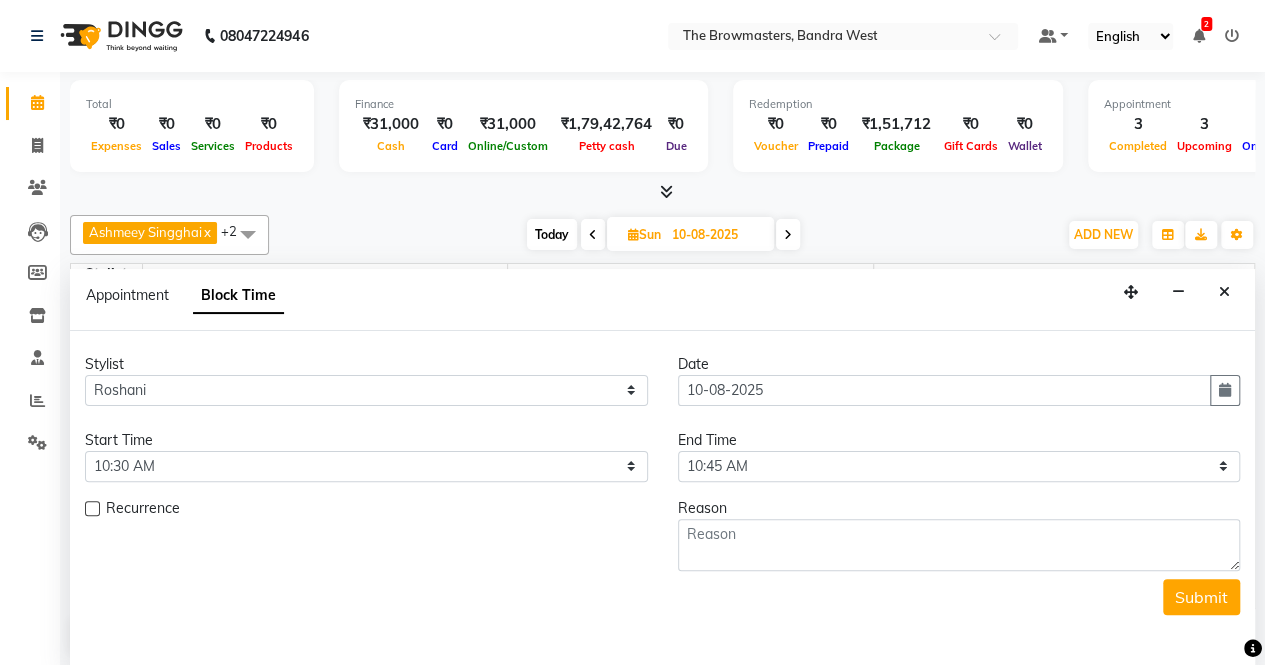 scroll, scrollTop: 608, scrollLeft: 0, axis: vertical 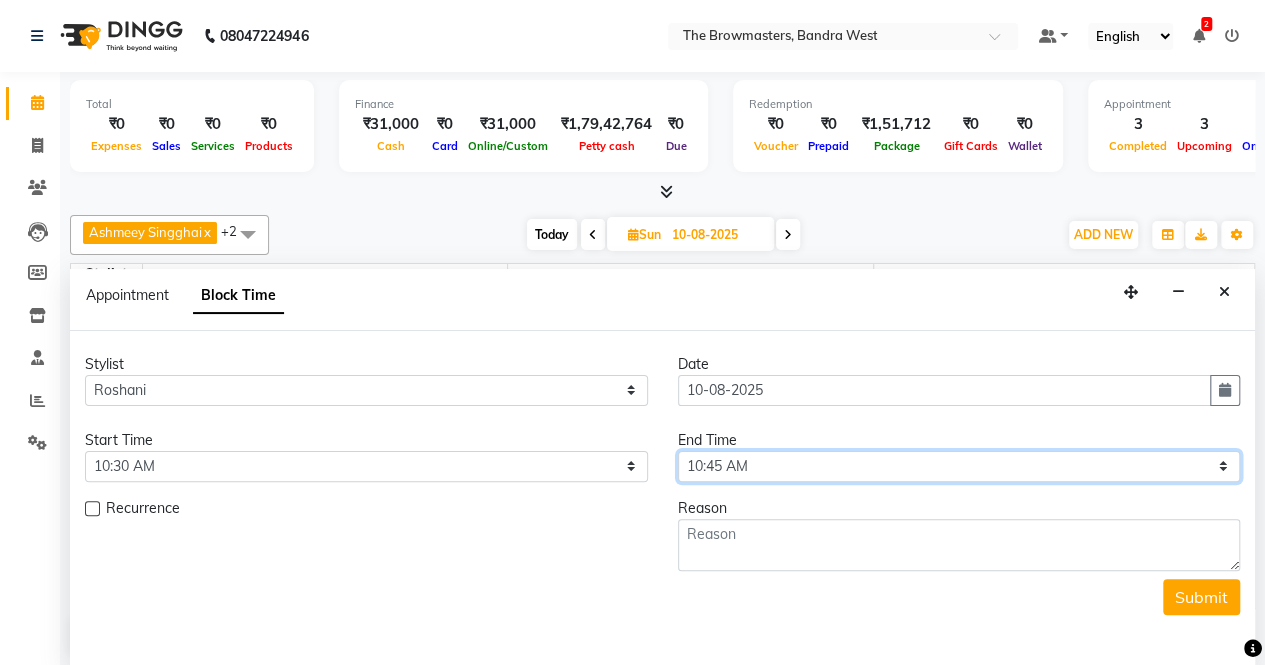 click on "Select 09:00 AM 09:15 AM 09:30 AM 09:45 AM 10:00 AM 10:15 AM 10:30 AM 10:45 AM 11:00 AM 11:15 AM 11:30 AM 11:45 AM 12:00 PM 12:15 PM 12:30 PM 12:45 PM 01:00 PM 01:15 PM 01:30 PM 01:45 PM 02:00 PM 02:15 PM 02:30 PM 02:45 PM 03:00 PM 03:15 PM 03:30 PM 03:45 PM 04:00 PM 04:15 PM 04:30 PM 04:45 PM 05:00 PM 05:15 PM 05:30 PM 05:45 PM 06:00 PM 06:15 PM 06:30 PM 06:45 PM 07:00 PM 07:15 PM 07:30 PM 07:45 PM 08:00 PM" at bounding box center (959, 466) 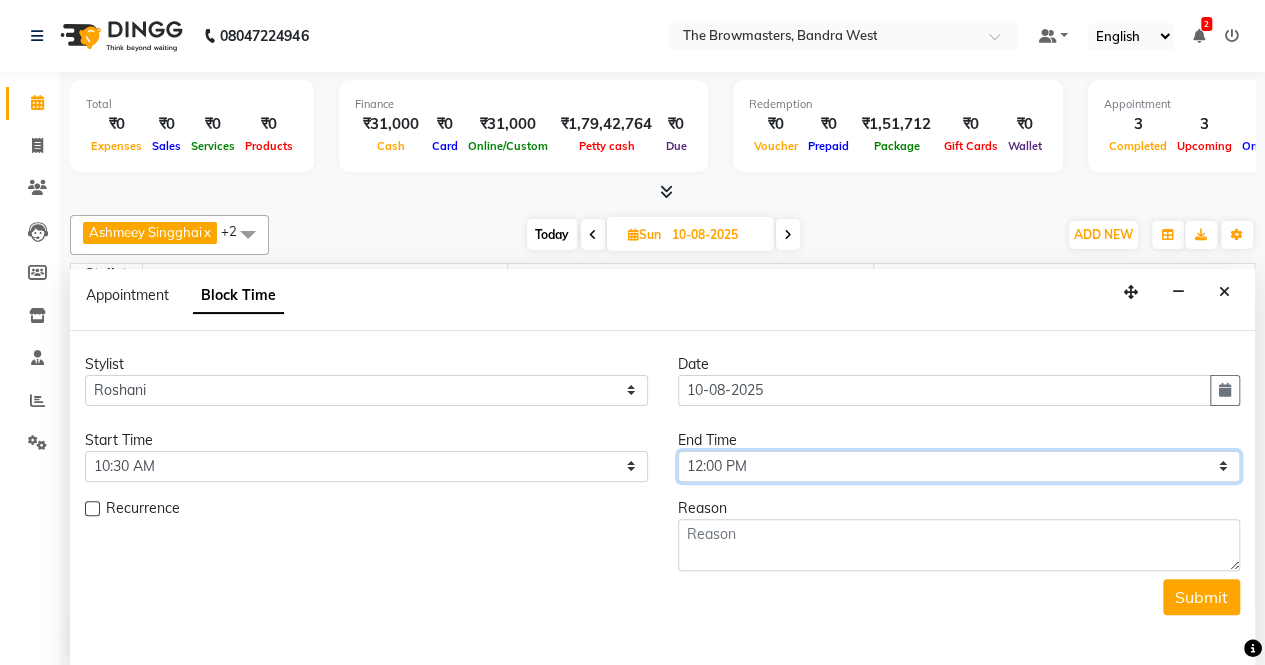 click on "Select 09:00 AM 09:15 AM 09:30 AM 09:45 AM 10:00 AM 10:15 AM 10:30 AM 10:45 AM 11:00 AM 11:15 AM 11:30 AM 11:45 AM 12:00 PM 12:15 PM 12:30 PM 12:45 PM 01:00 PM 01:15 PM 01:30 PM 01:45 PM 02:00 PM 02:15 PM 02:30 PM 02:45 PM 03:00 PM 03:15 PM 03:30 PM 03:45 PM 04:00 PM 04:15 PM 04:30 PM 04:45 PM 05:00 PM 05:15 PM 05:30 PM 05:45 PM 06:00 PM 06:15 PM 06:30 PM 06:45 PM 07:00 PM 07:15 PM 07:30 PM 07:45 PM 08:00 PM" at bounding box center [959, 466] 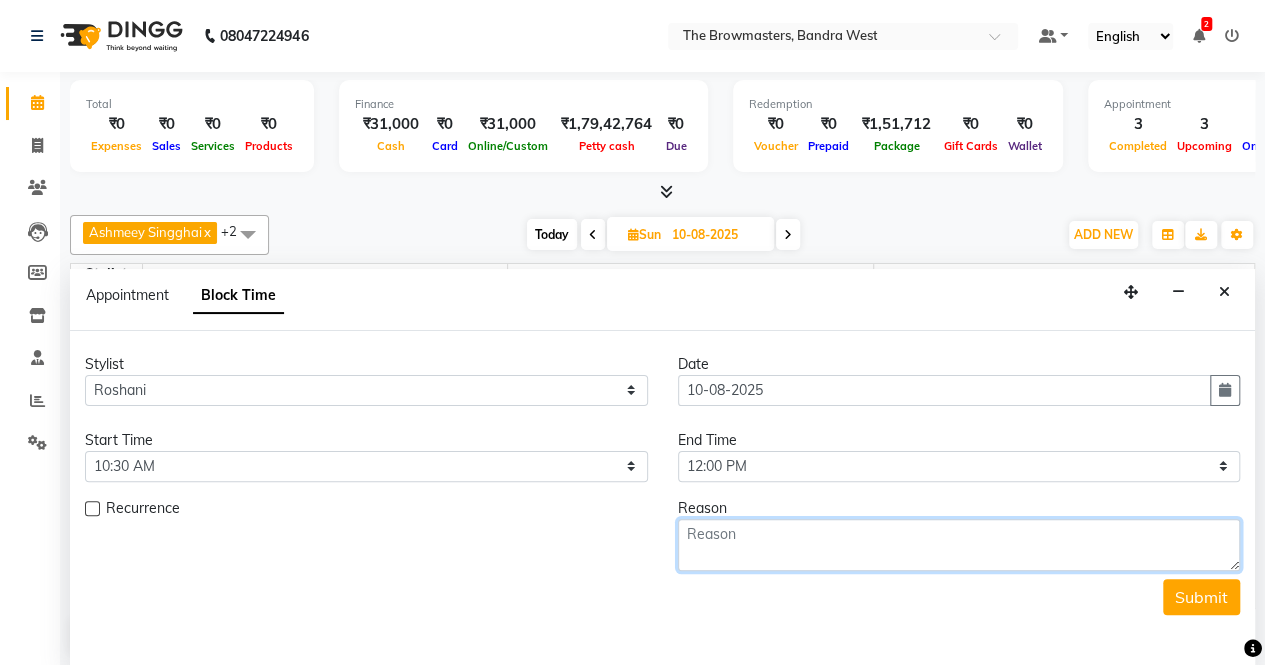 click at bounding box center [959, 545] 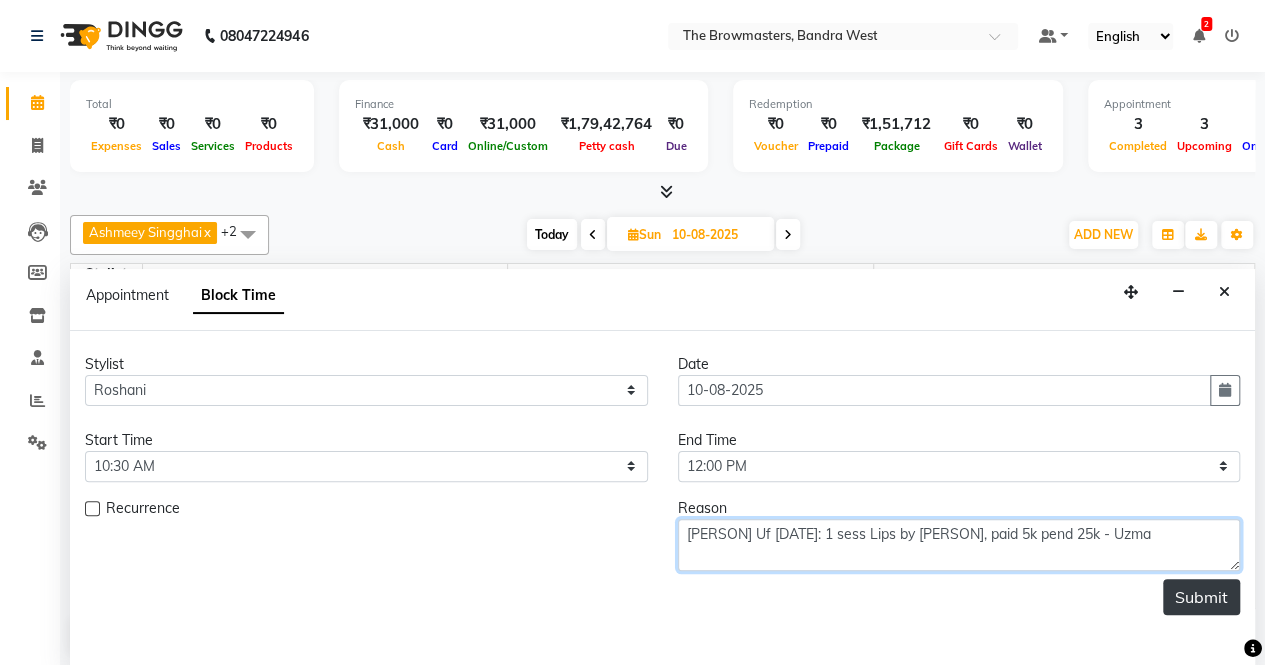 type on "[PERSON] Uf [DATE]: 1 sess Lips by [PERSON], paid 5k pend 25k - Uzma" 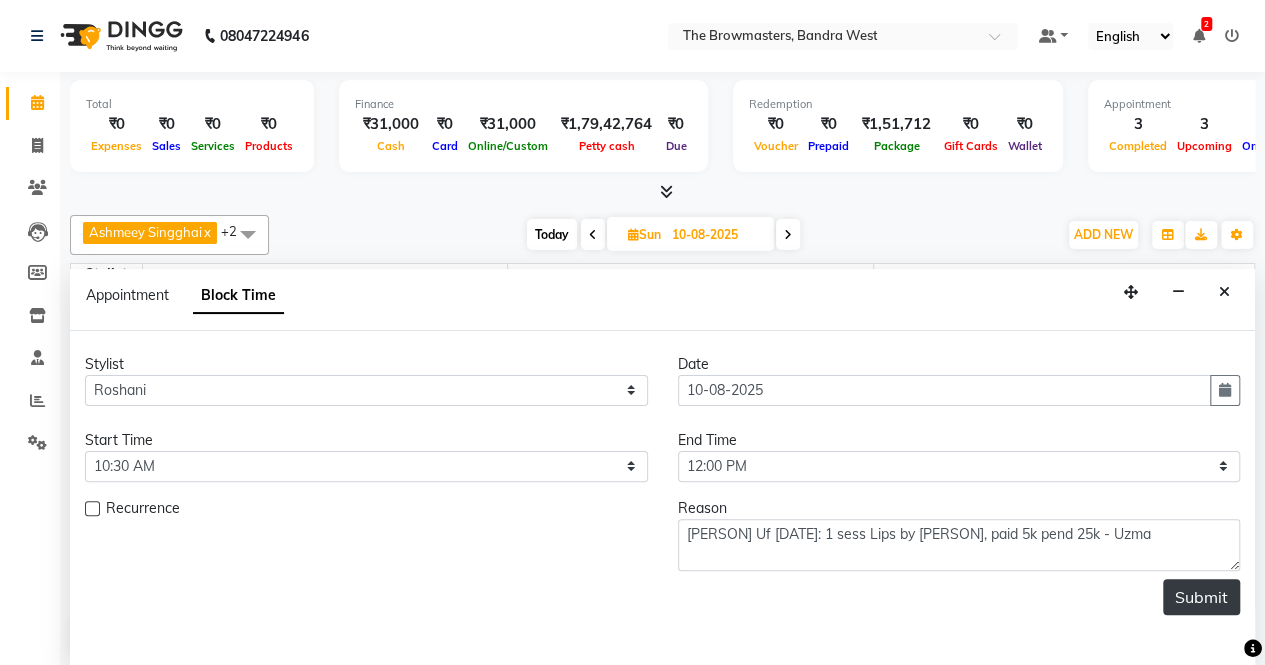click on "Submit" at bounding box center (1201, 597) 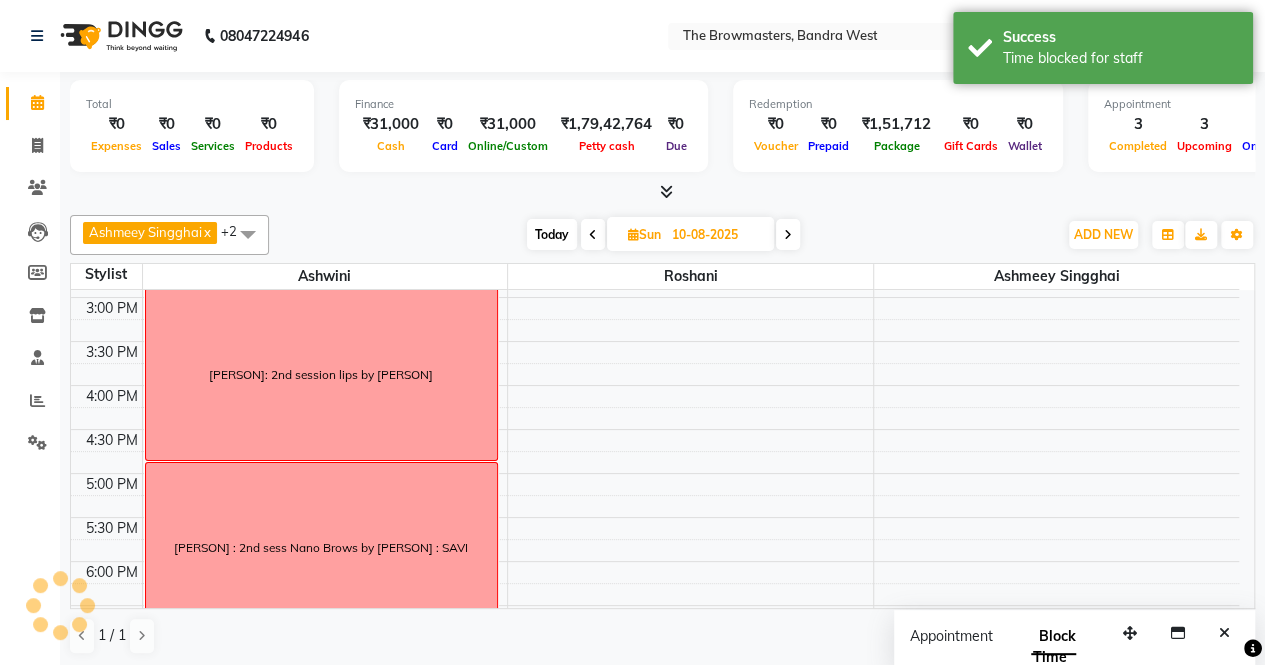 scroll, scrollTop: 0, scrollLeft: 0, axis: both 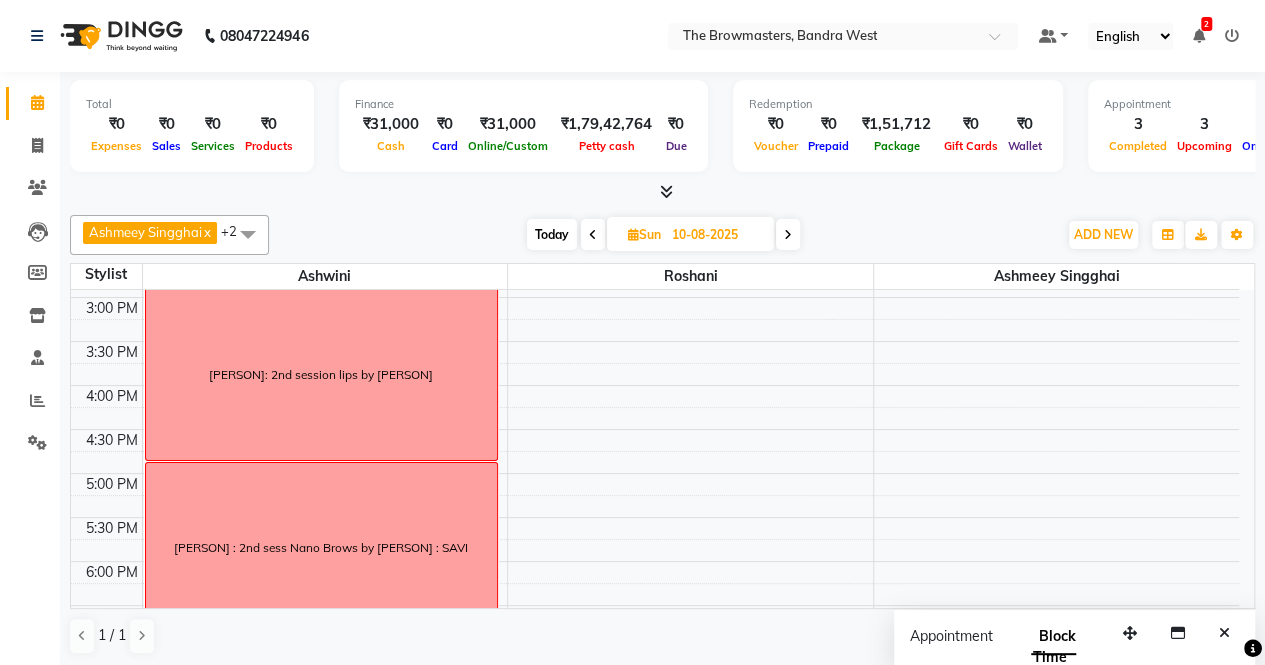 click on "10-08-2025" at bounding box center (716, 235) 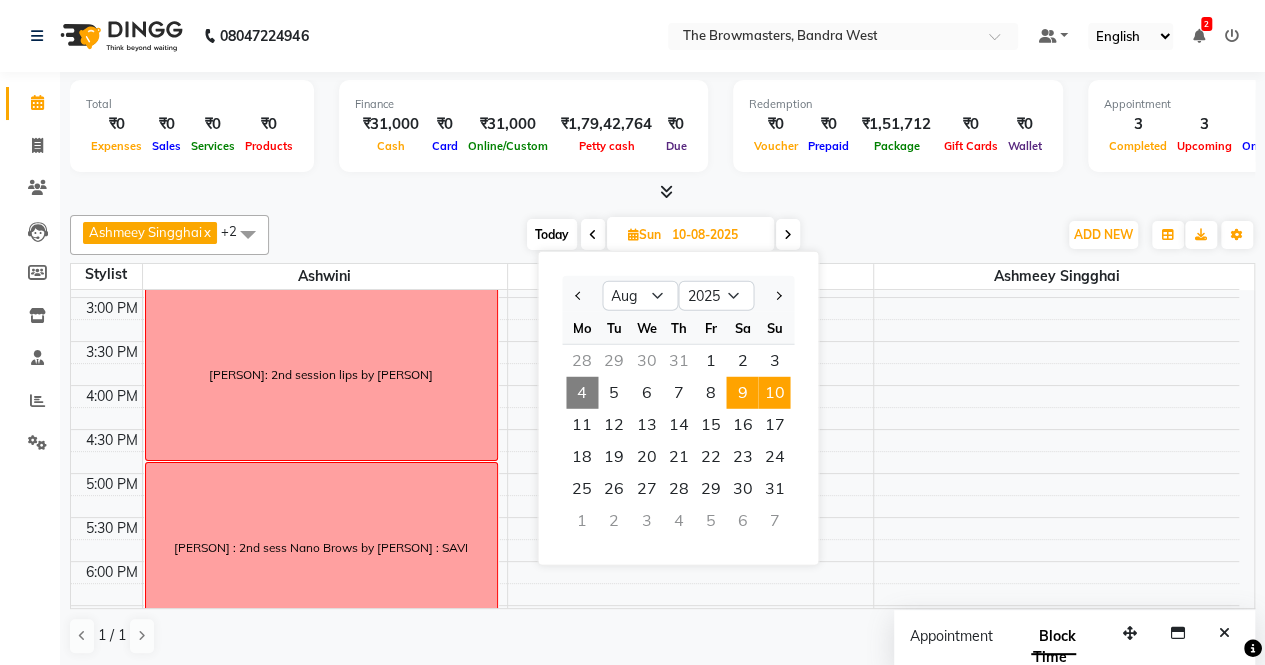 click on "9" at bounding box center [742, 393] 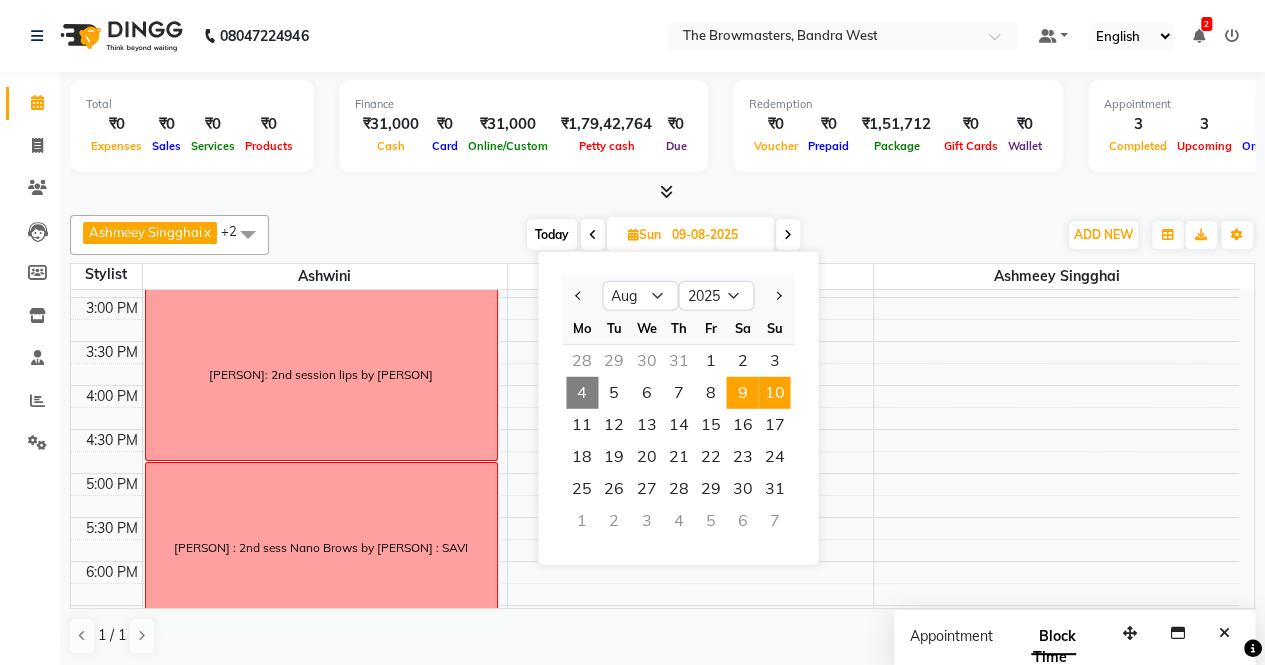 scroll, scrollTop: 608, scrollLeft: 0, axis: vertical 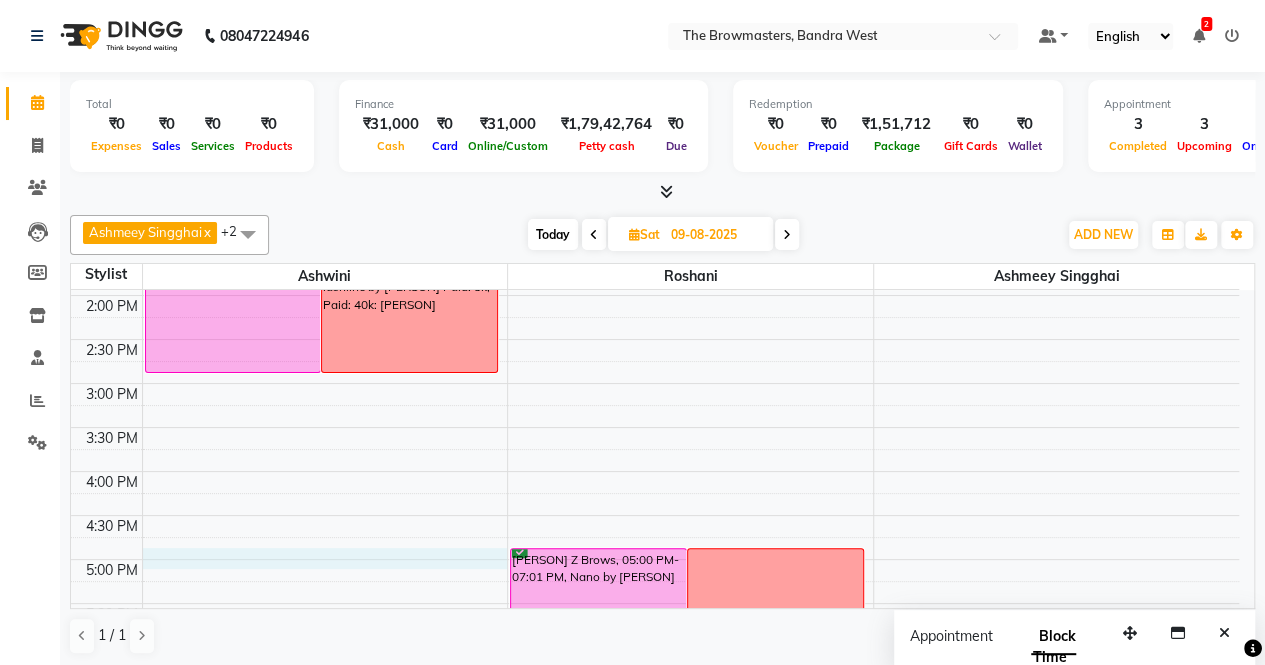 click on "8:00 AM 8:30 AM 9:00 AM 9:30 AM 10:00 AM 10:30 AM 11:00 AM 11:30 AM 12:00 PM 12:30 PM 1:00 PM 1:30 PM 2:00 PM 2:30 PM 3:00 PM 3:30 PM 4:00 PM 4:30 PM 5:00 PM 5:30 PM 6:00 PM 6:30 PM 7:00 PM 7:30 PM 8:00 PM 8:30 PM [PERSON] Insta 25June25null, 09:00 AM-12:00 PM, Nano By [PERSON] - 1 session [PERSON] brows ([PERSON]'s Friend) [PERSON], 01:00 PM-03:00 PM, Thin Eyeliner by Sr. Artist [PERSON] - 1 session [PERSON] [PHONE] upper lashline by [PERSON] Paid: 5k, Paid: 40k: [PERSON] [PERSON] Z Brows, 05:00 PM-07:01 PM, Nano by [PERSON] [PERSON] Z Brows [PHONE] 2nd session nano brow touch up by [PERSON]: Savi" at bounding box center [655, 339] 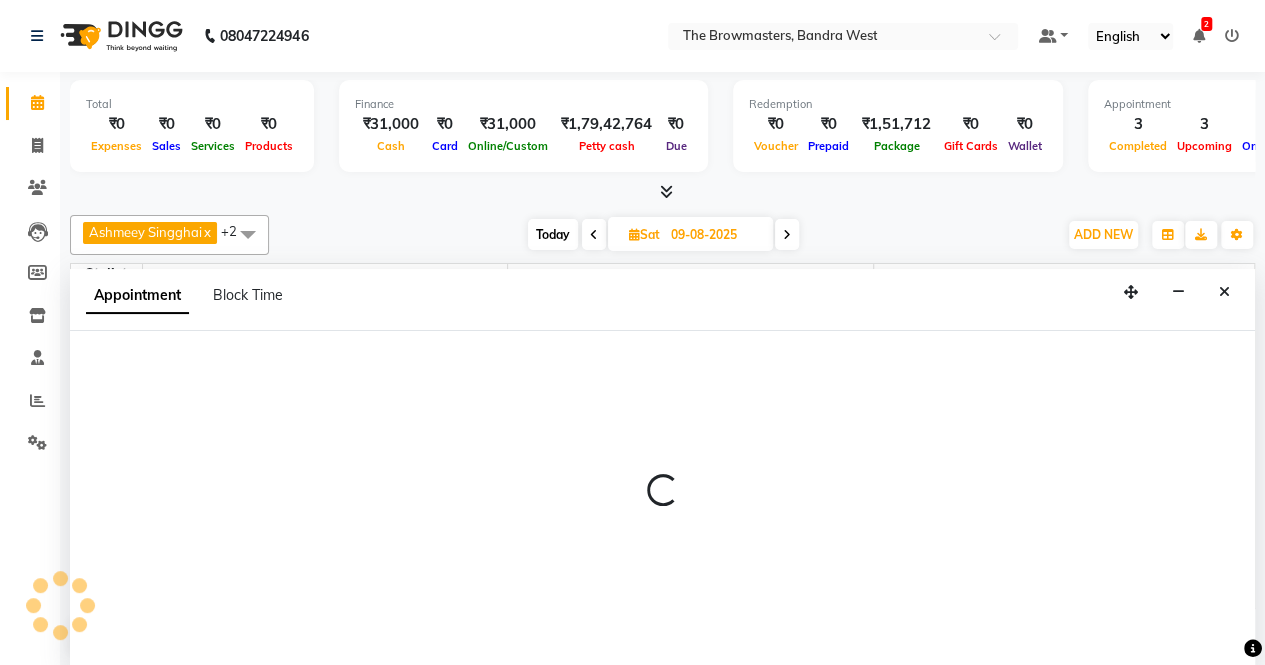 scroll, scrollTop: 0, scrollLeft: 0, axis: both 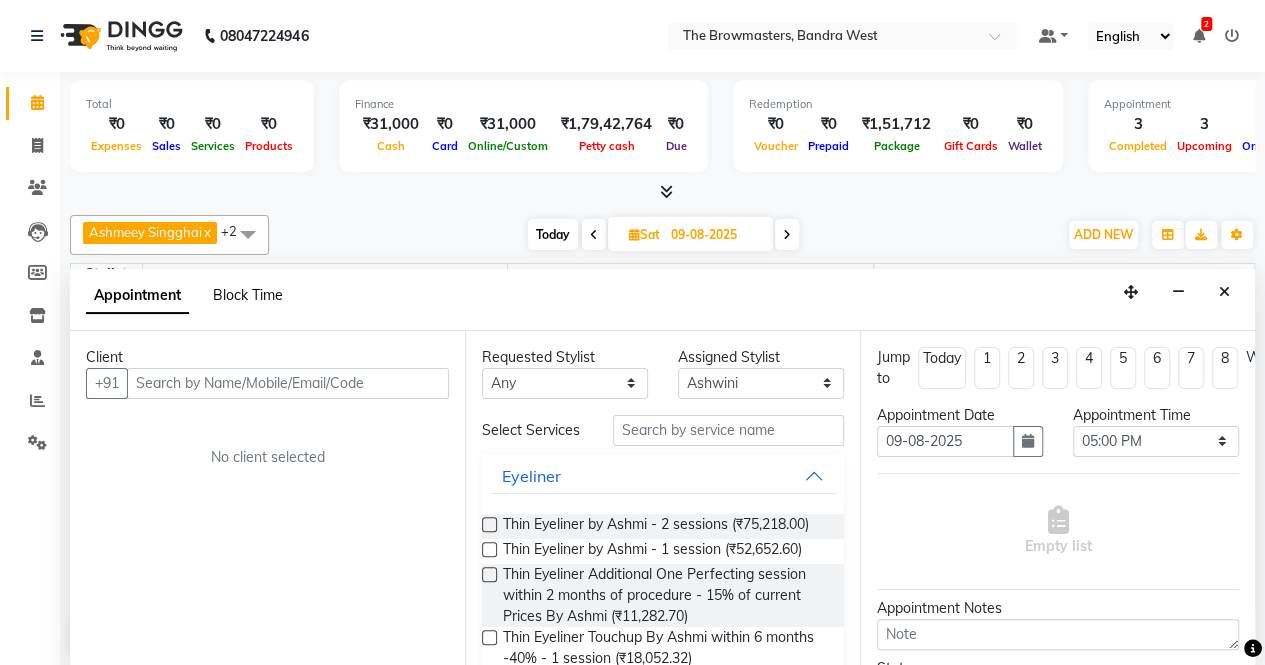 click on "Block Time" at bounding box center [248, 295] 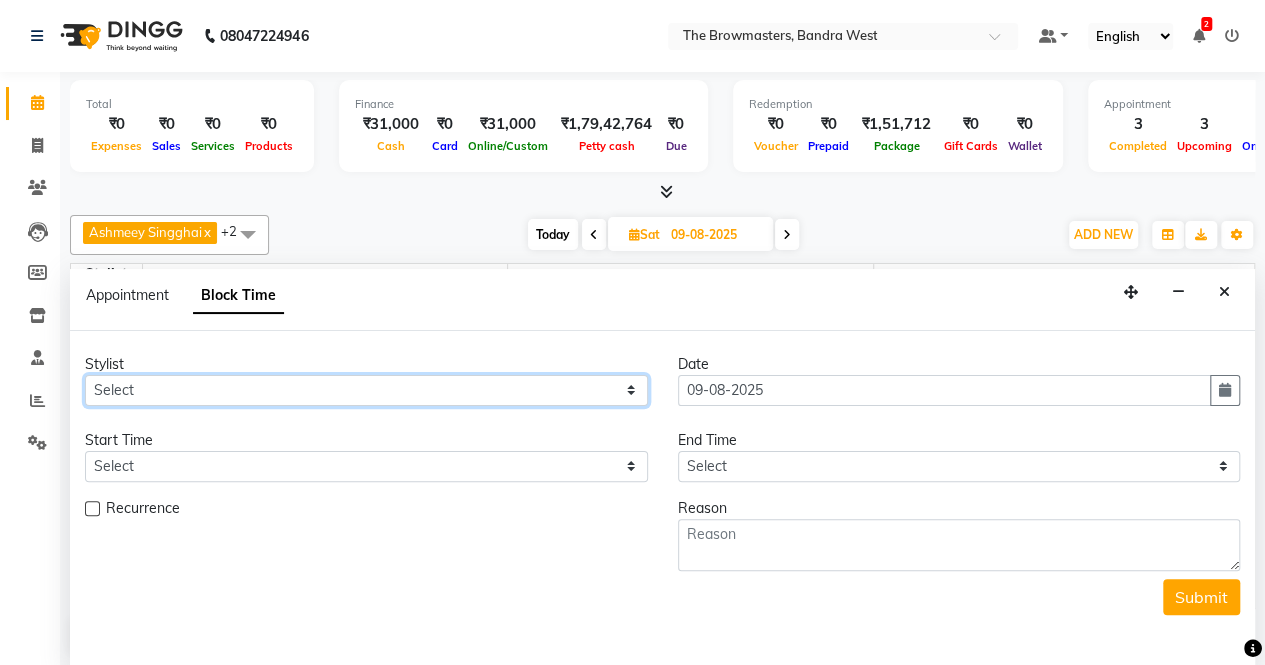 click on "Select Ashmeey Singghai Ashwini Ayushi Kajal Kratika Kratika bhanaria Nivea Mumbai Nivea Training Prajakta Rachana Roshani savitha Sunita trainees  Uzma" at bounding box center (366, 390) 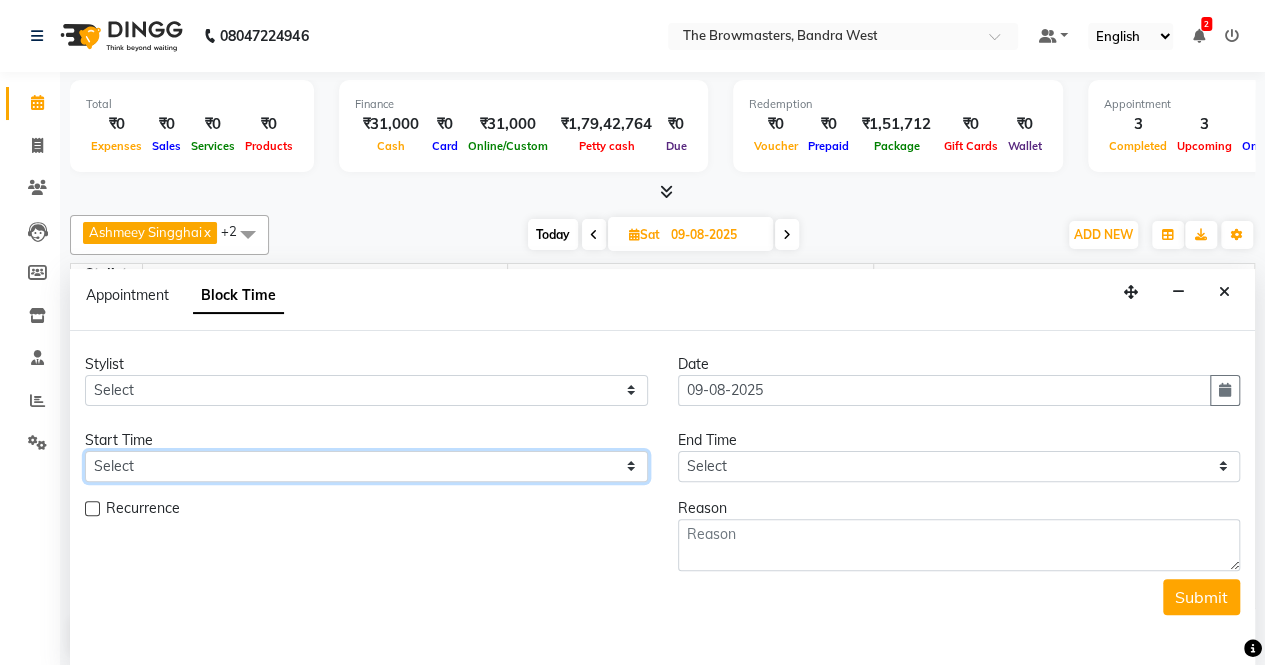 click on "Select" at bounding box center (366, 466) 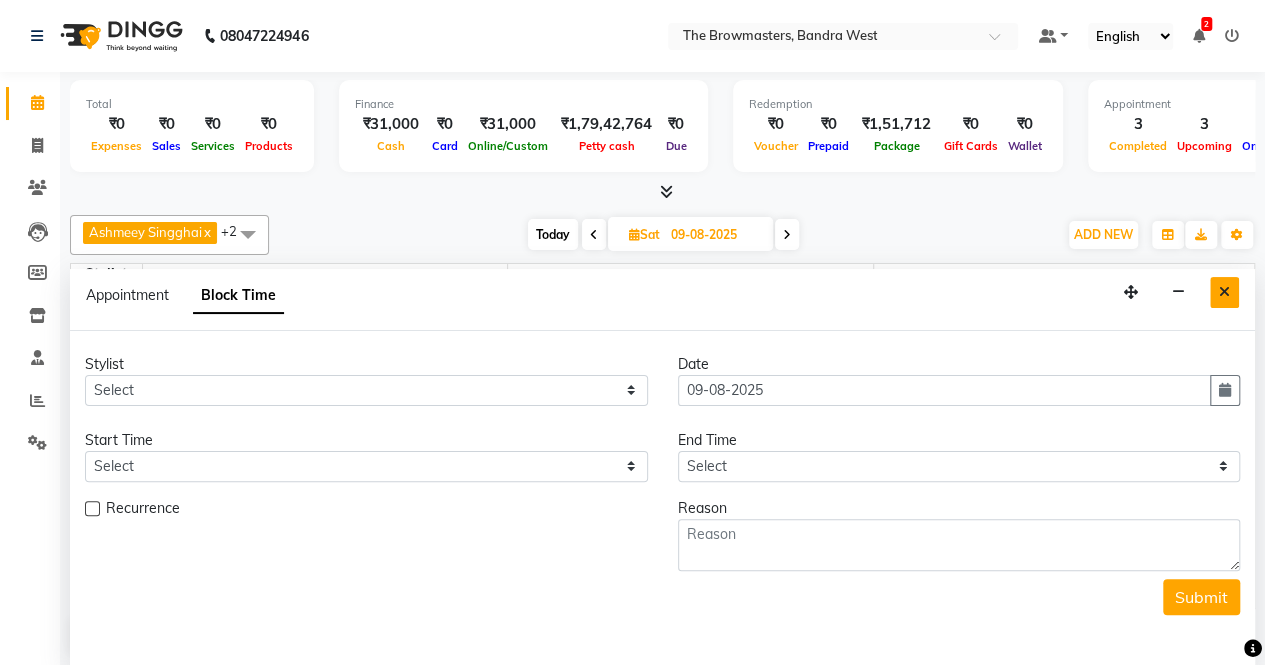 click at bounding box center [1224, 292] 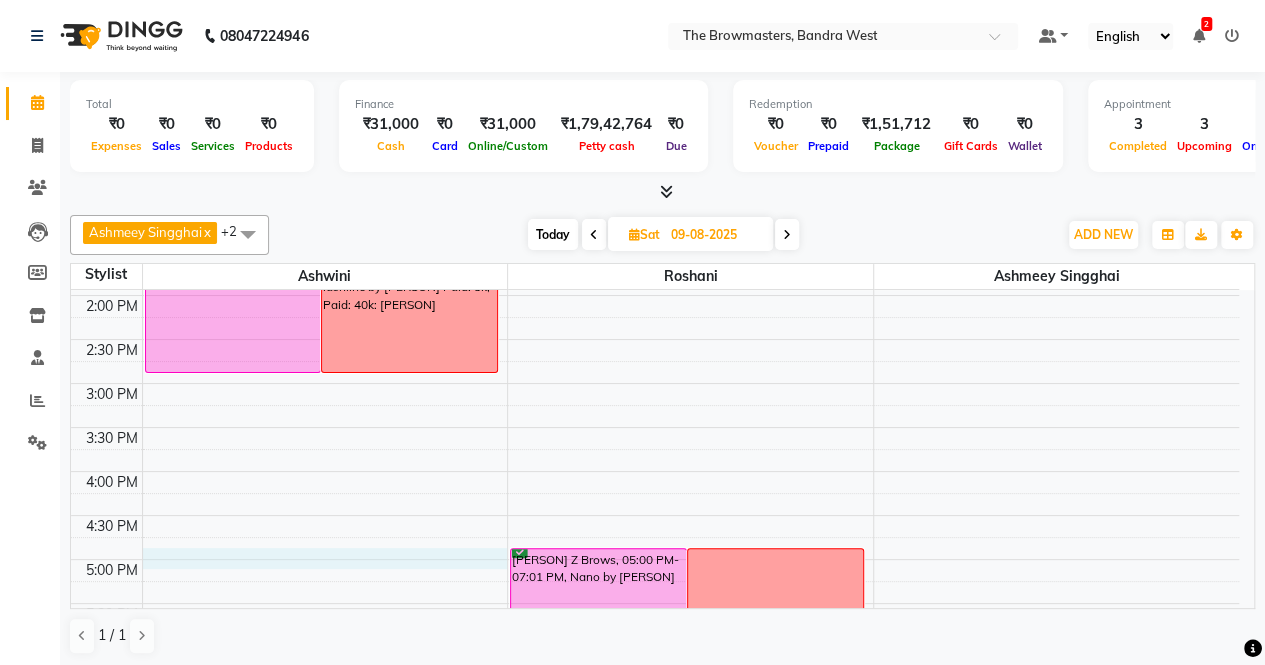 click on "8:00 AM 8:30 AM 9:00 AM 9:30 AM 10:00 AM 10:30 AM 11:00 AM 11:30 AM 12:00 PM 12:30 PM 1:00 PM 1:30 PM 2:00 PM 2:30 PM 3:00 PM 3:30 PM 4:00 PM 4:30 PM 5:00 PM 5:30 PM 6:00 PM 6:30 PM 7:00 PM 7:30 PM 8:00 PM 8:30 PM [PERSON] Insta 25June25null, 09:00 AM-12:00 PM, Nano By [PERSON] - 1 session [PERSON] brows ([PERSON]'s Friend) [PERSON], 01:00 PM-03:00 PM, Thin Eyeliner by Sr. Artist [PERSON] - 1 session [PERSON] [PHONE] upper lashline by [PERSON] Paid: 5k, Paid: 40k: [PERSON] [PERSON] Z Brows, 05:00 PM-07:01 PM, Nano by [PERSON] [PERSON] Z Brows [PHONE] 2nd session nano brow touch up by [PERSON]: Savi" at bounding box center (655, 339) 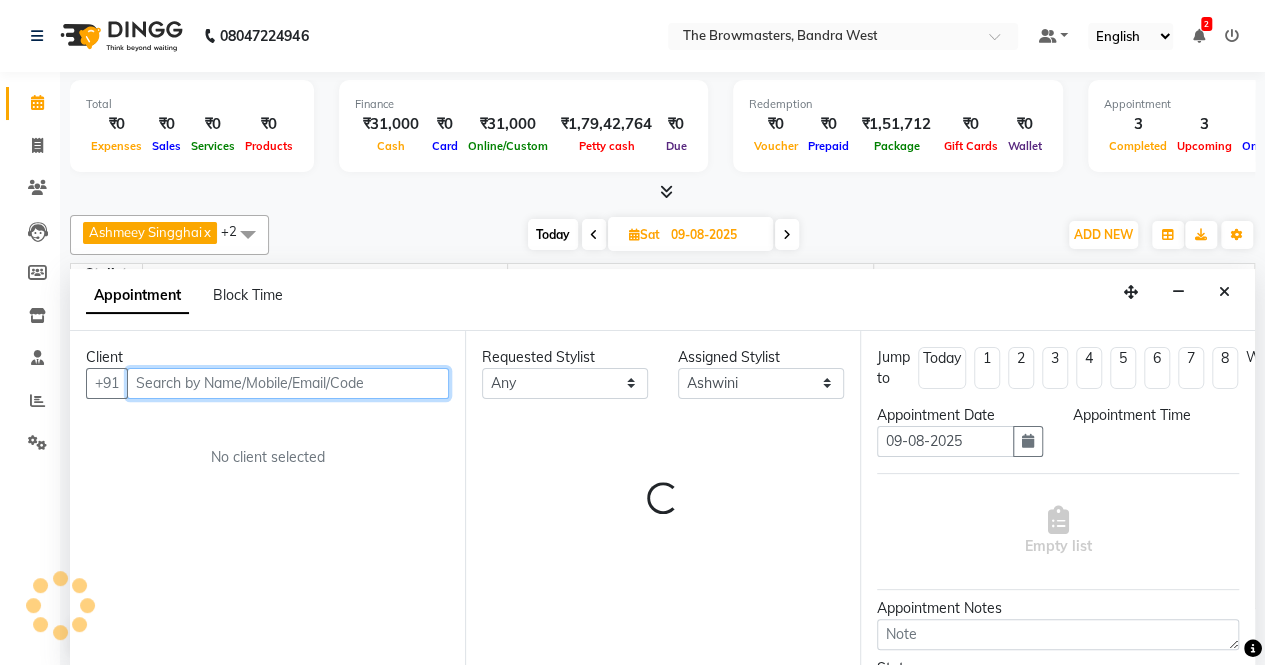 select on "1020" 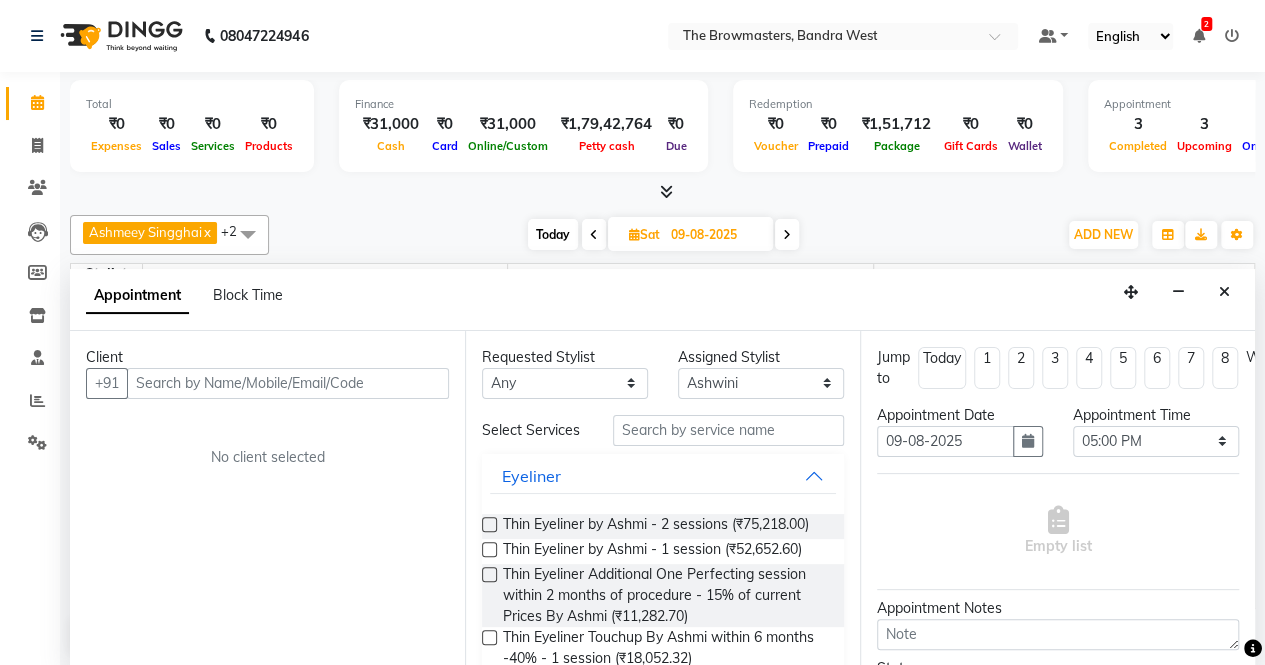 click on "Block Time" at bounding box center [248, 295] 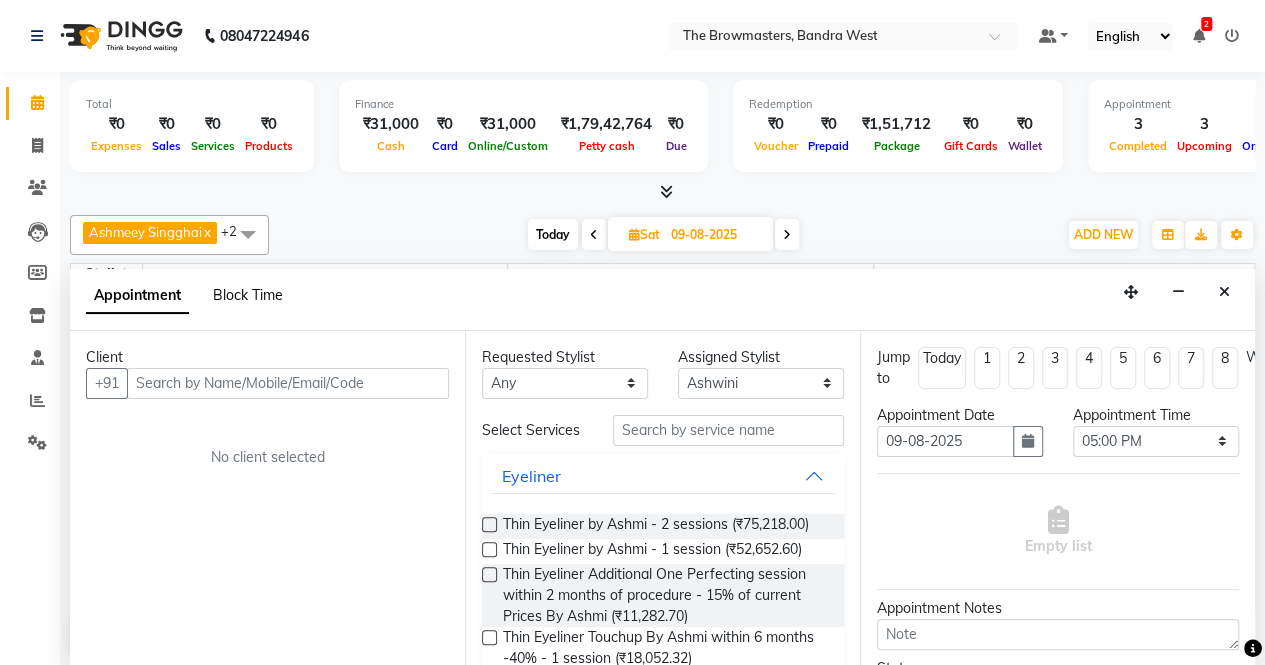 click on "Block Time" at bounding box center (248, 295) 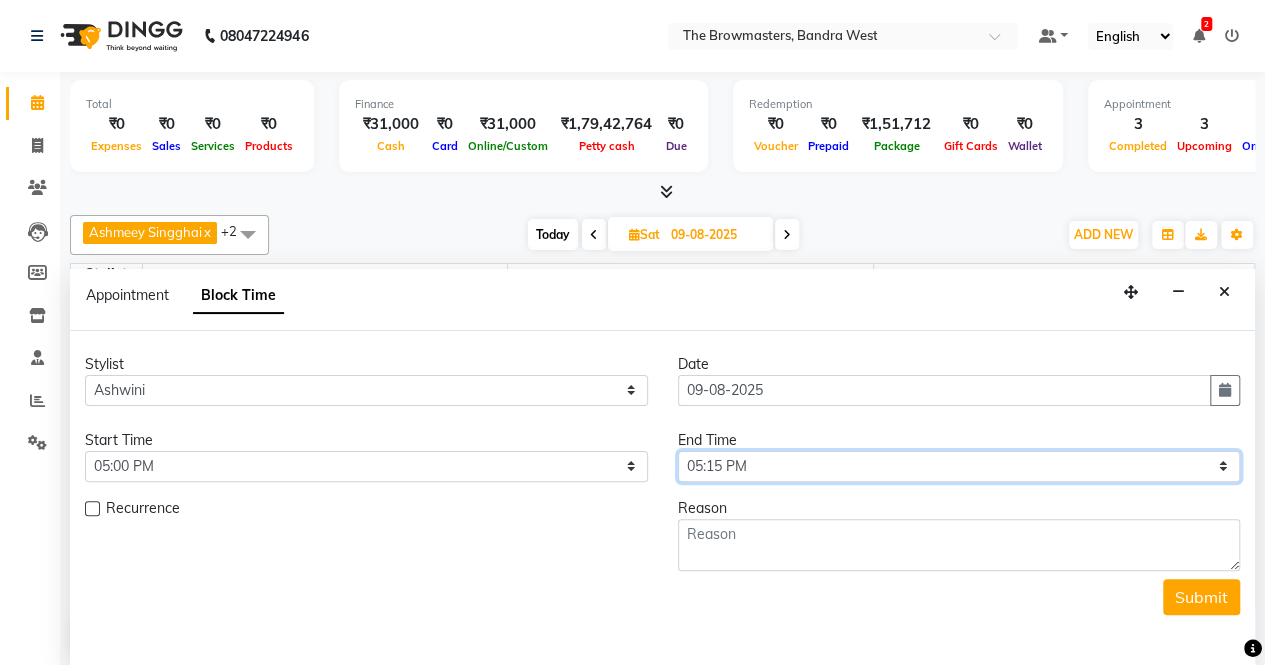 click on "Select 09:00 AM 09:15 AM 09:30 AM 09:45 AM 10:00 AM 10:15 AM 10:30 AM 10:45 AM 11:00 AM 11:15 AM 11:30 AM 11:45 AM 12:00 PM 12:15 PM 12:30 PM 12:45 PM 01:00 PM 01:15 PM 01:30 PM 01:45 PM 02:00 PM 02:15 PM 02:30 PM 02:45 PM 03:00 PM 03:15 PM 03:30 PM 03:45 PM 04:00 PM 04:15 PM 04:30 PM 04:45 PM 05:00 PM 05:15 PM 05:30 PM 05:45 PM 06:00 PM 06:15 PM 06:30 PM 06:45 PM 07:00 PM 07:15 PM 07:30 PM 07:45 PM 08:00 PM" at bounding box center [959, 466] 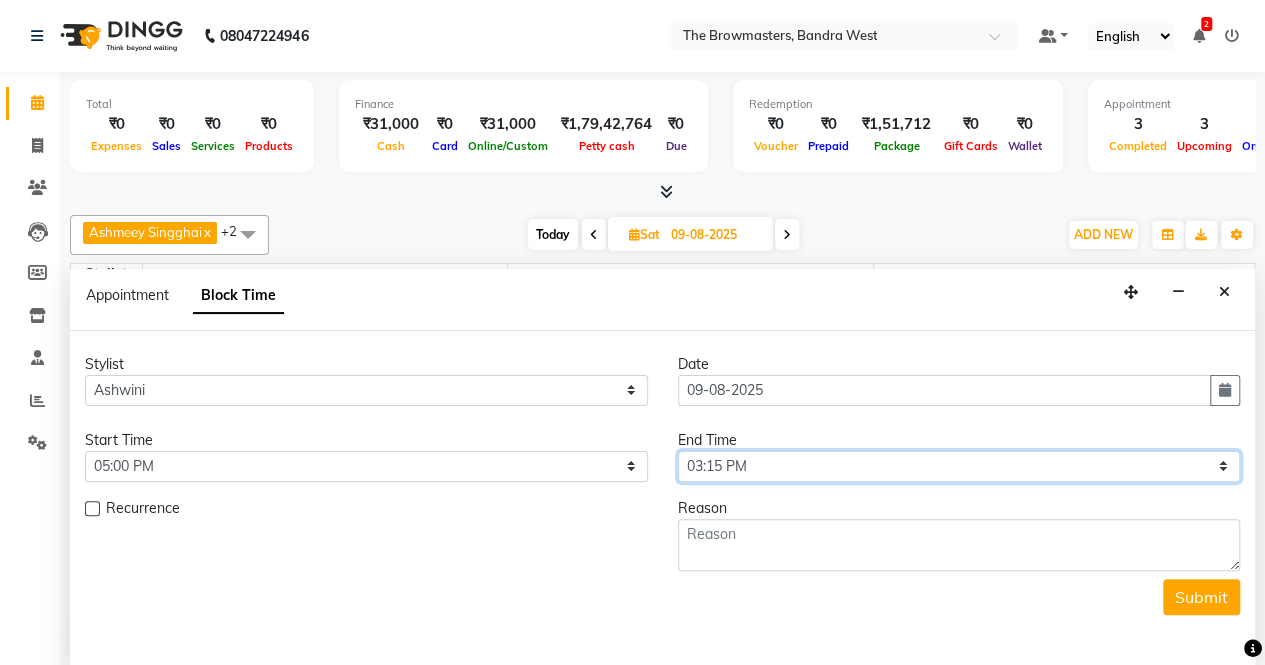 click on "Select 09:00 AM 09:15 AM 09:30 AM 09:45 AM 10:00 AM 10:15 AM 10:30 AM 10:45 AM 11:00 AM 11:15 AM 11:30 AM 11:45 AM 12:00 PM 12:15 PM 12:30 PM 12:45 PM 01:00 PM 01:15 PM 01:30 PM 01:45 PM 02:00 PM 02:15 PM 02:30 PM 02:45 PM 03:00 PM 03:15 PM 03:30 PM 03:45 PM 04:00 PM 04:15 PM 04:30 PM 04:45 PM 05:00 PM 05:15 PM 05:30 PM 05:45 PM 06:00 PM 06:15 PM 06:30 PM 06:45 PM 07:00 PM 07:15 PM 07:30 PM 07:45 PM 08:00 PM" at bounding box center [959, 466] 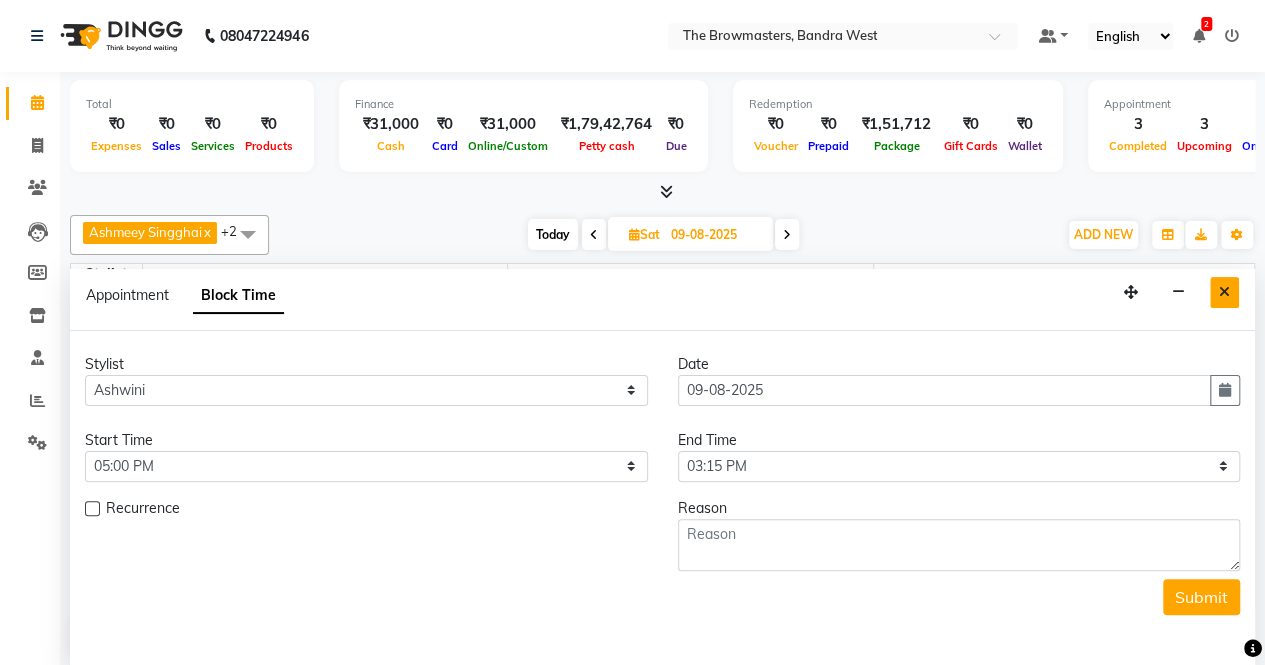click at bounding box center (1224, 292) 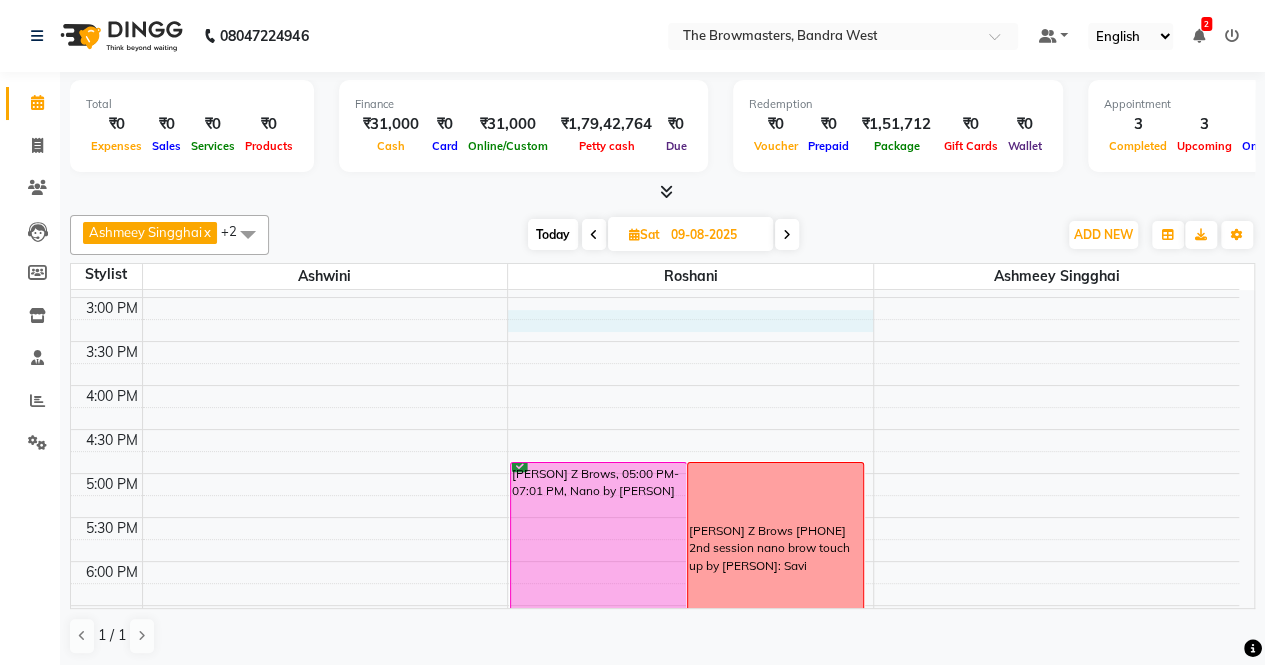 click on "8:00 AM 8:30 AM 9:00 AM 9:30 AM 10:00 AM 10:30 AM 11:00 AM 11:30 AM 12:00 PM 12:30 PM 1:00 PM 1:30 PM 2:00 PM 2:30 PM 3:00 PM 3:30 PM 4:00 PM 4:30 PM 5:00 PM 5:30 PM 6:00 PM 6:30 PM 7:00 PM 7:30 PM 8:00 PM 8:30 PM [PERSON] Insta 25June25null, 09:00 AM-12:00 PM, Nano By [PERSON] - 1 session [PERSON] brows ([PERSON]'s Friend) [PERSON], 01:00 PM-03:00 PM, Thin Eyeliner by Sr. Artist [PERSON] - 1 session [PERSON] [PHONE] upper lashline by [PERSON] Paid: 5k, Paid: 40k: [PERSON] [PERSON] Z Brows, 05:00 PM-07:01 PM, Nano by [PERSON] [PERSON] Z Brows [PHONE] 2nd session nano brow touch up by [PERSON]: Savi" at bounding box center (655, 253) 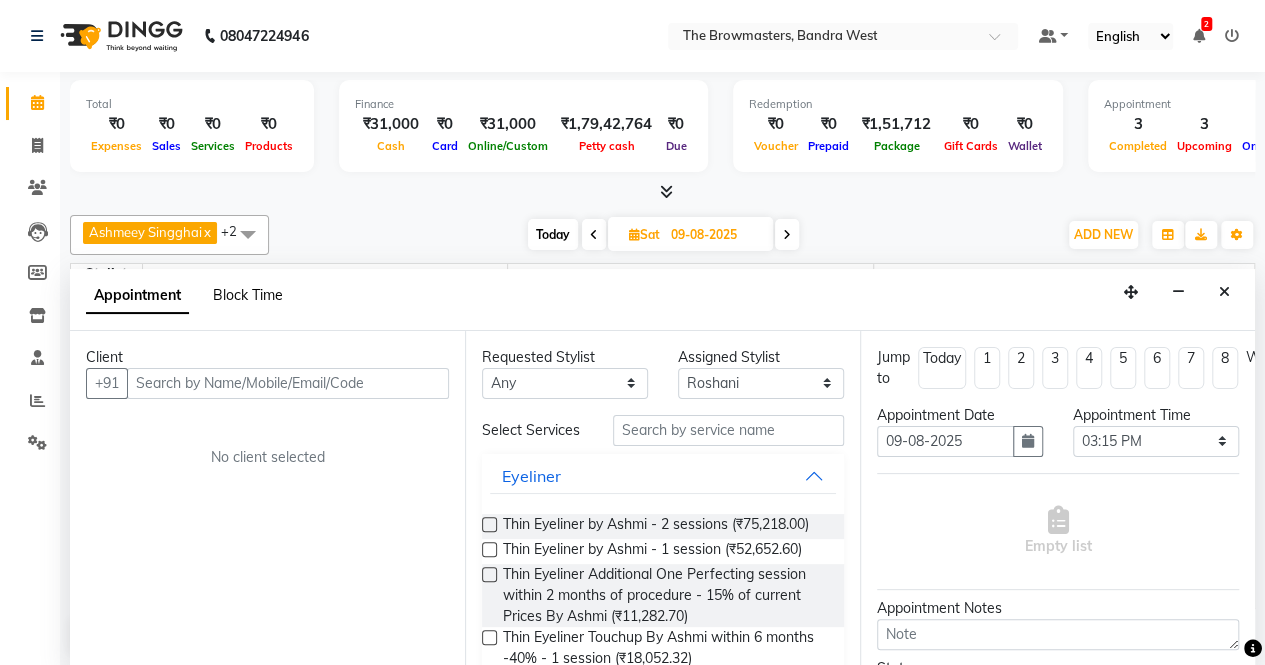 click on "Block Time" at bounding box center [248, 295] 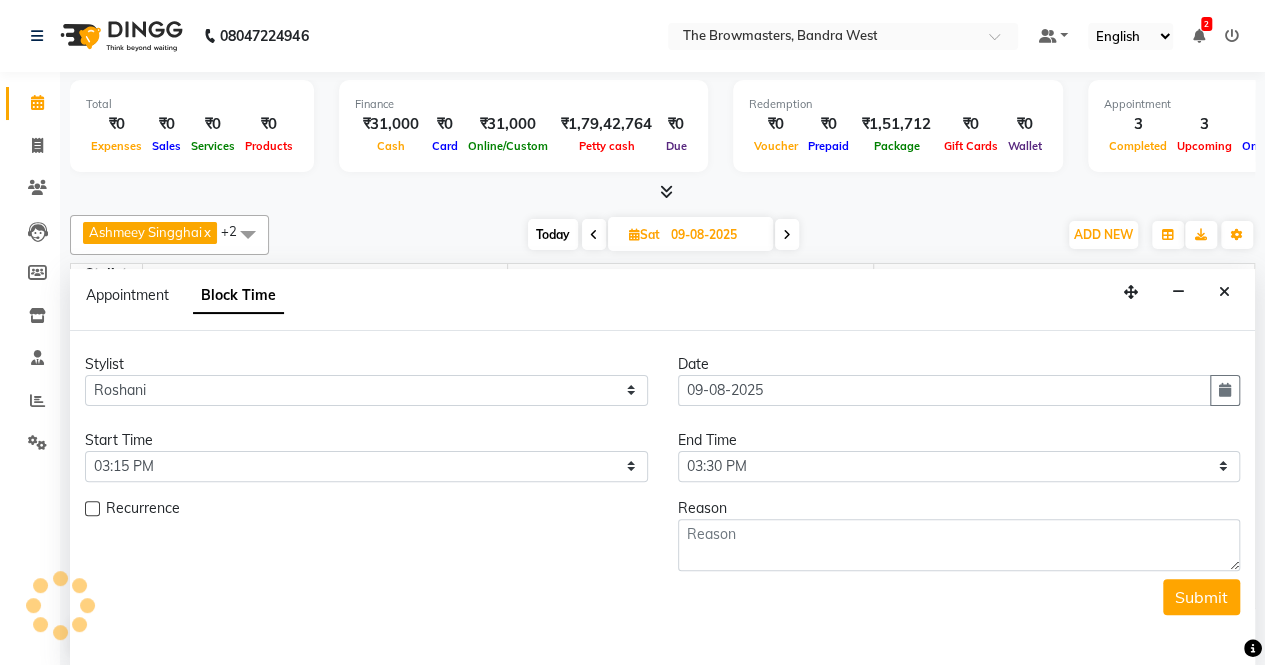 scroll, scrollTop: 608, scrollLeft: 0, axis: vertical 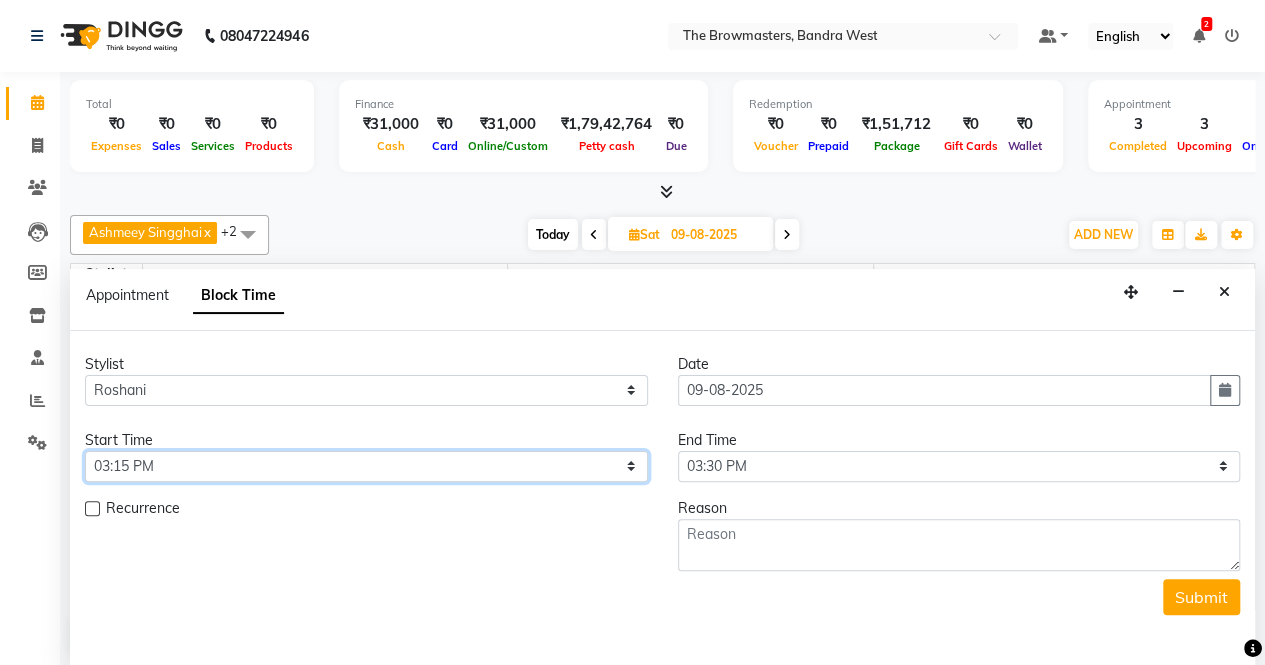 click on "Select 09:00 AM 09:15 AM 09:30 AM 09:45 AM 10:00 AM 10:15 AM 10:30 AM 10:45 AM 11:00 AM 11:15 AM 11:30 AM 11:45 AM 12:00 PM 12:15 PM 12:30 PM 12:45 PM 01:00 PM 01:15 PM 01:30 PM 01:45 PM 02:00 PM 02:15 PM 02:30 PM 02:45 PM 03:00 PM 03:15 PM 03:30 PM 03:45 PM 04:00 PM 04:15 PM 04:30 PM 04:45 PM 05:00 PM 05:15 PM 05:30 PM 05:45 PM 06:00 PM 06:15 PM 06:30 PM 06:45 PM 07:00 PM 07:15 PM 07:30 PM 07:45 PM 08:00 PM" at bounding box center [366, 466] 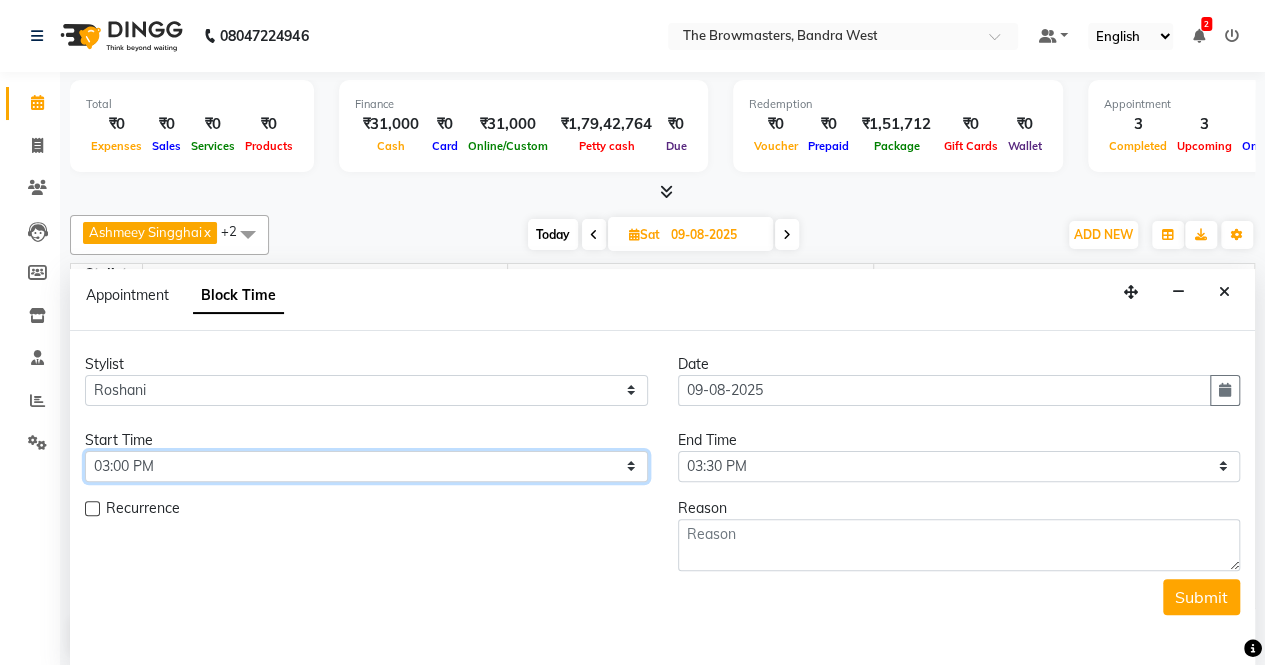 click on "Select 09:00 AM 09:15 AM 09:30 AM 09:45 AM 10:00 AM 10:15 AM 10:30 AM 10:45 AM 11:00 AM 11:15 AM 11:30 AM 11:45 AM 12:00 PM 12:15 PM 12:30 PM 12:45 PM 01:00 PM 01:15 PM 01:30 PM 01:45 PM 02:00 PM 02:15 PM 02:30 PM 02:45 PM 03:00 PM 03:15 PM 03:30 PM 03:45 PM 04:00 PM 04:15 PM 04:30 PM 04:45 PM 05:00 PM 05:15 PM 05:30 PM 05:45 PM 06:00 PM 06:15 PM 06:30 PM 06:45 PM 07:00 PM 07:15 PM 07:30 PM 07:45 PM 08:00 PM" at bounding box center (366, 466) 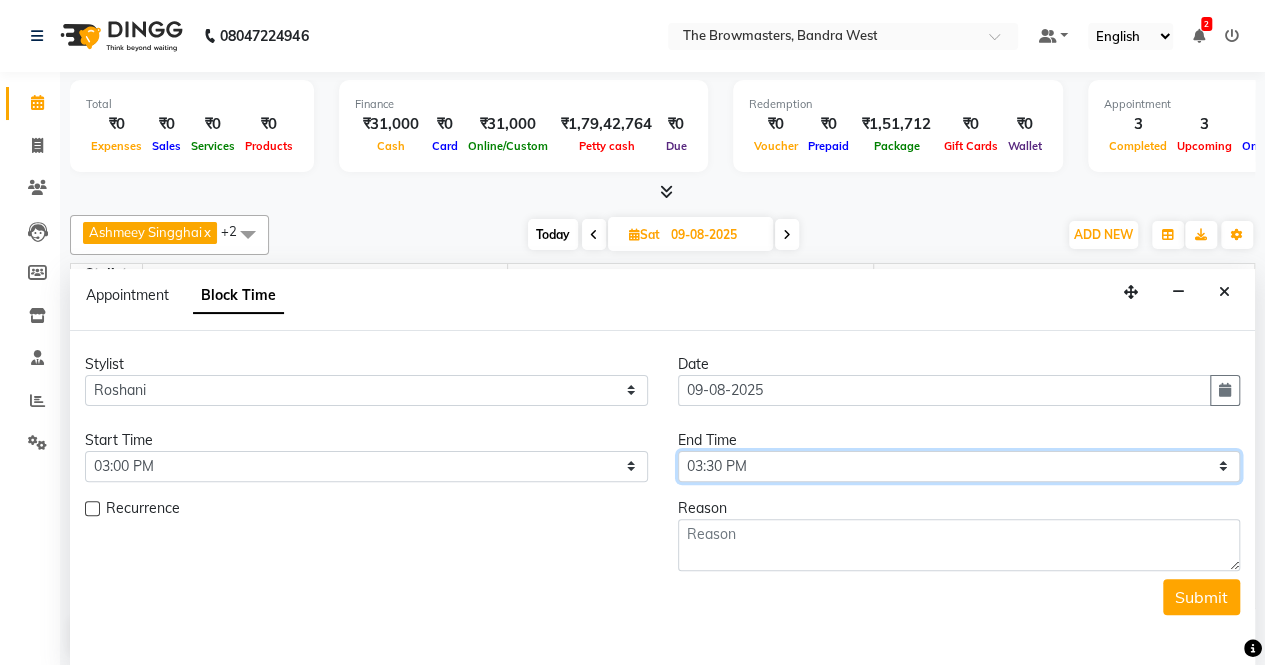 click on "Select 09:00 AM 09:15 AM 09:30 AM 09:45 AM 10:00 AM 10:15 AM 10:30 AM 10:45 AM 11:00 AM 11:15 AM 11:30 AM 11:45 AM 12:00 PM 12:15 PM 12:30 PM 12:45 PM 01:00 PM 01:15 PM 01:30 PM 01:45 PM 02:00 PM 02:15 PM 02:30 PM 02:45 PM 03:00 PM 03:15 PM 03:30 PM 03:45 PM 04:00 PM 04:15 PM 04:30 PM 04:45 PM 05:00 PM 05:15 PM 05:30 PM 05:45 PM 06:00 PM 06:15 PM 06:30 PM 06:45 PM 07:00 PM 07:15 PM 07:30 PM 07:45 PM 08:00 PM" at bounding box center (959, 466) 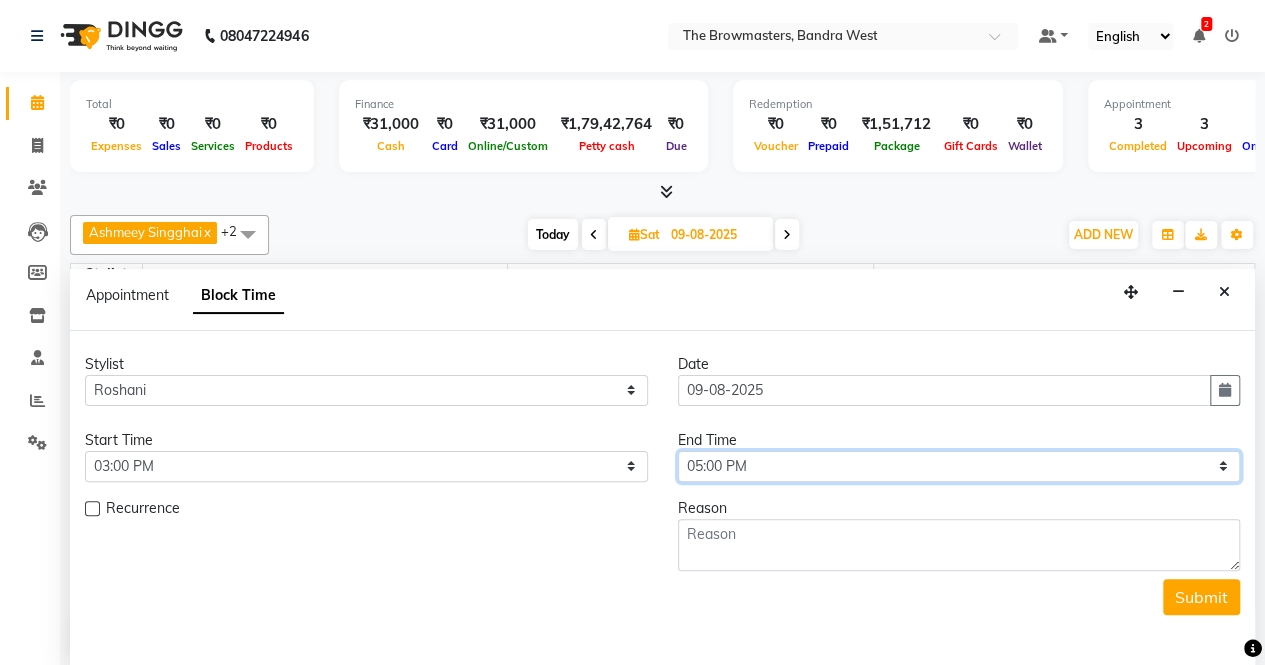 click on "Select 09:00 AM 09:15 AM 09:30 AM 09:45 AM 10:00 AM 10:15 AM 10:30 AM 10:45 AM 11:00 AM 11:15 AM 11:30 AM 11:45 AM 12:00 PM 12:15 PM 12:30 PM 12:45 PM 01:00 PM 01:15 PM 01:30 PM 01:45 PM 02:00 PM 02:15 PM 02:30 PM 02:45 PM 03:00 PM 03:15 PM 03:30 PM 03:45 PM 04:00 PM 04:15 PM 04:30 PM 04:45 PM 05:00 PM 05:15 PM 05:30 PM 05:45 PM 06:00 PM 06:15 PM 06:30 PM 06:45 PM 07:00 PM 07:15 PM 07:30 PM 07:45 PM 08:00 PM" at bounding box center (959, 466) 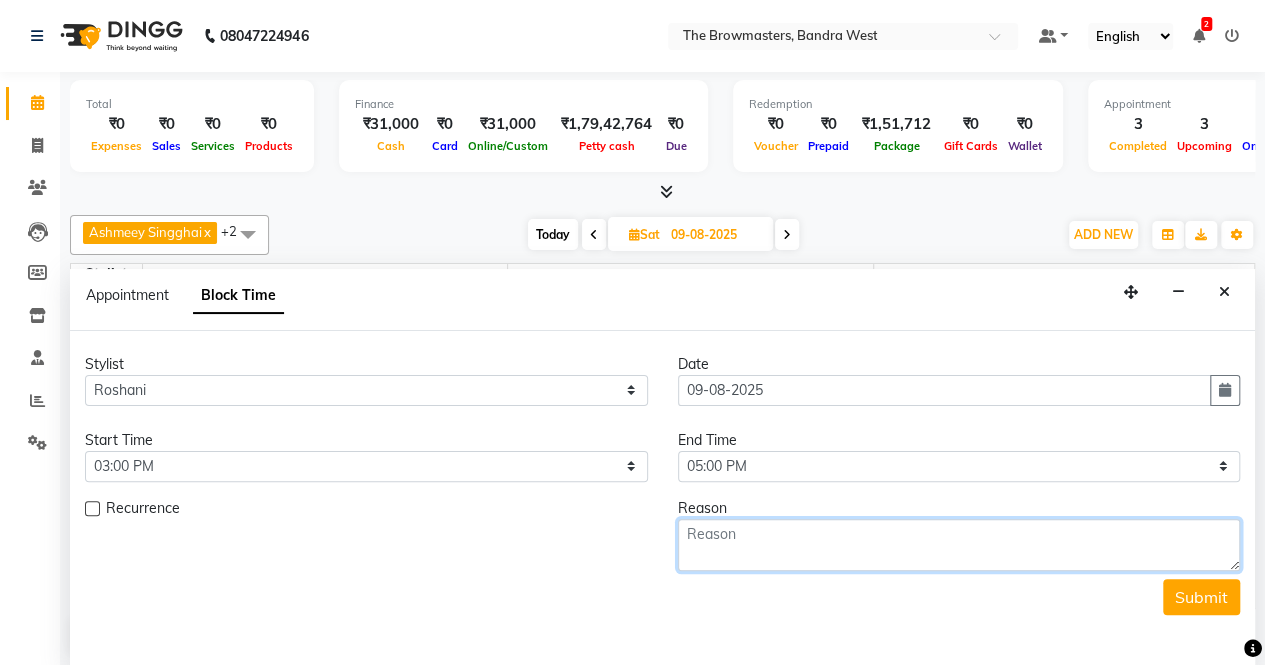 click at bounding box center [959, 545] 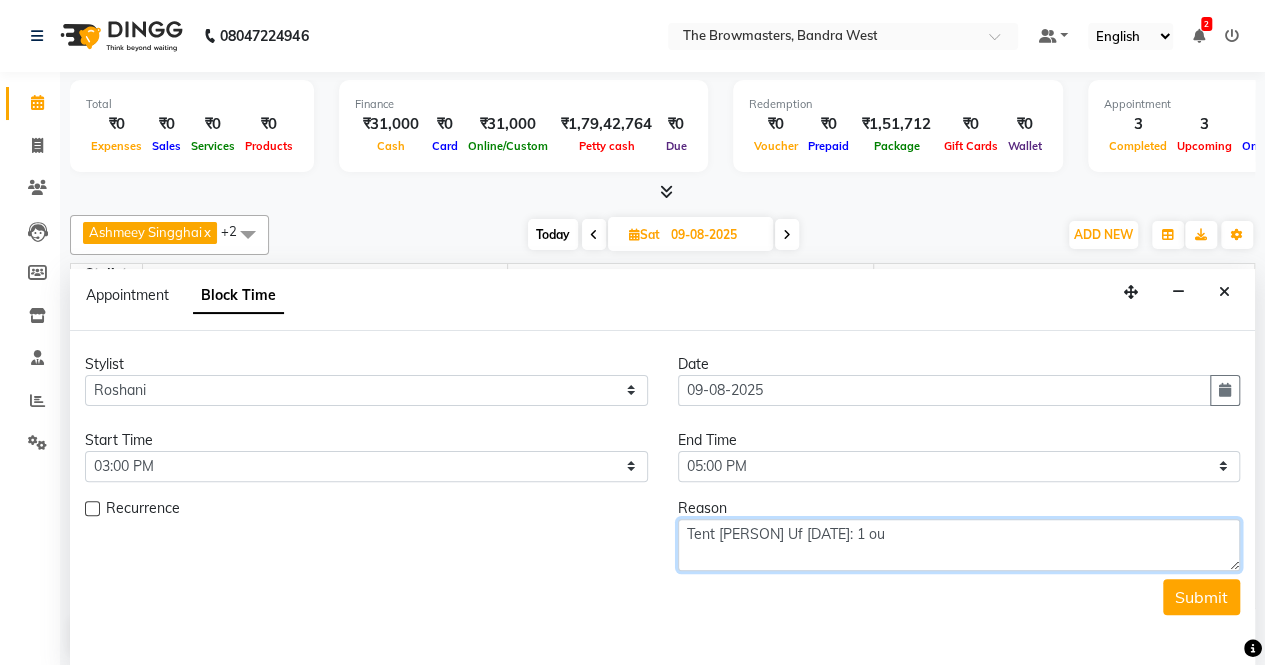 click on "Tent [PERSON] Uf [DATE]: 1 ou" at bounding box center (959, 545) 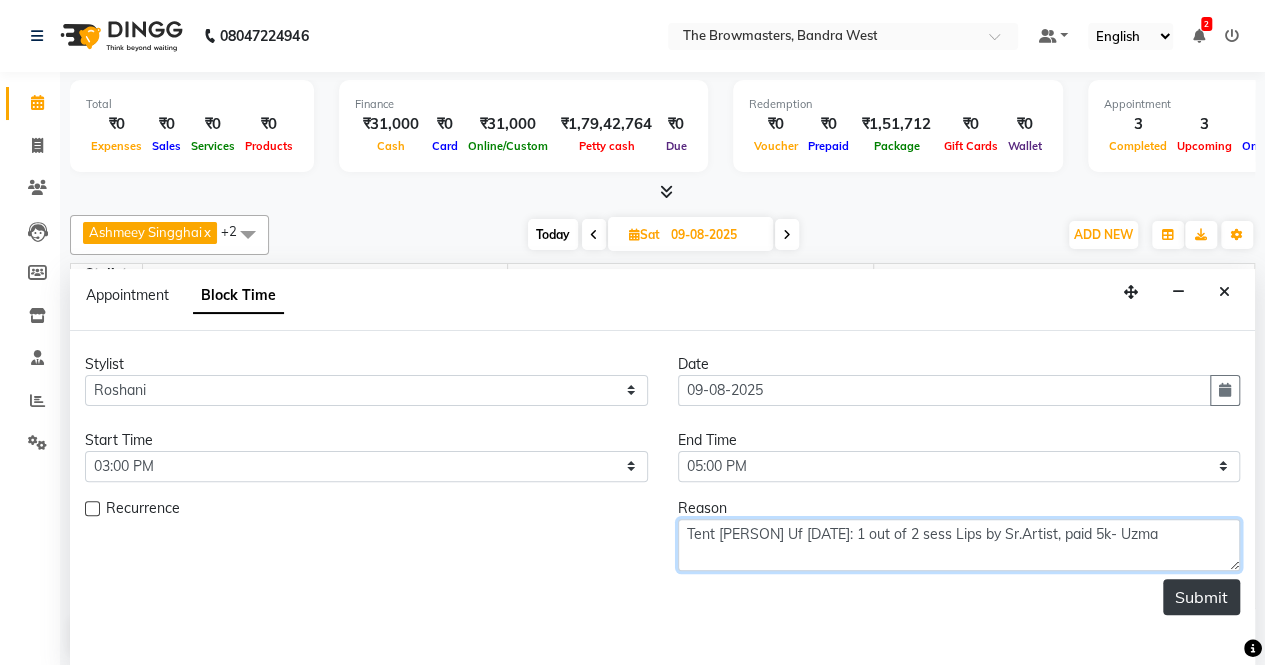 type on "Tent [PERSON] Uf [DATE]: 1 out of 2 sess Lips by Sr.Artist, paid 5k- Uzma" 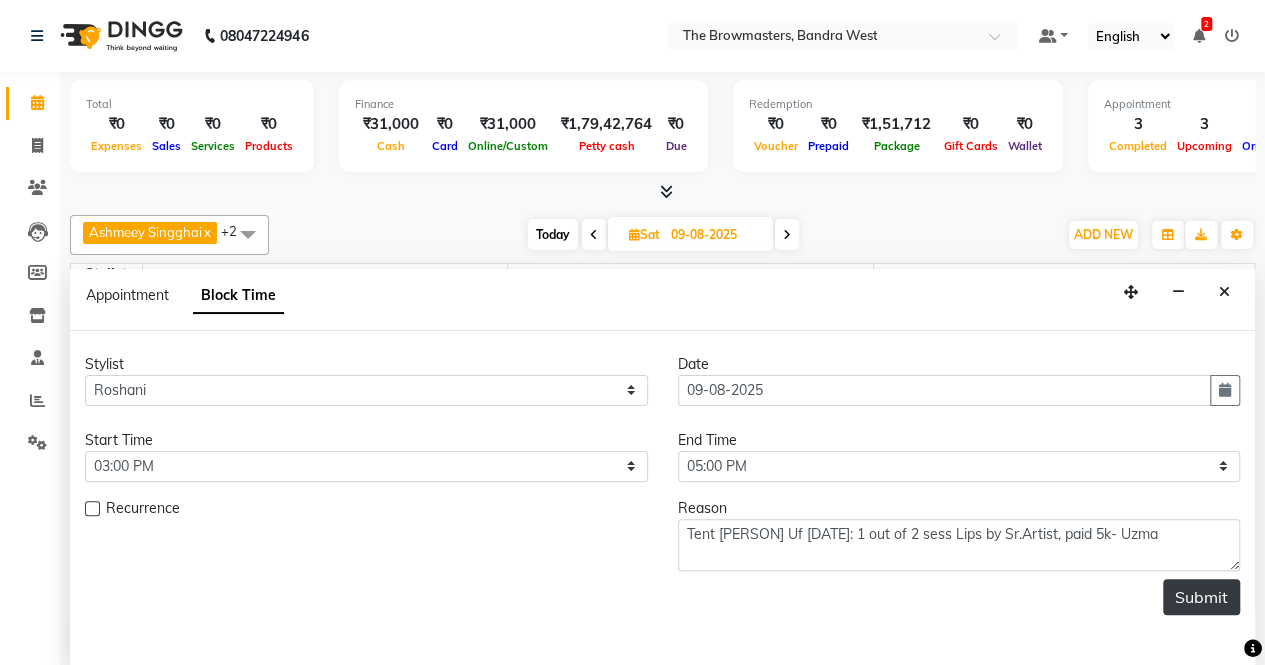 click on "Submit" at bounding box center [1201, 597] 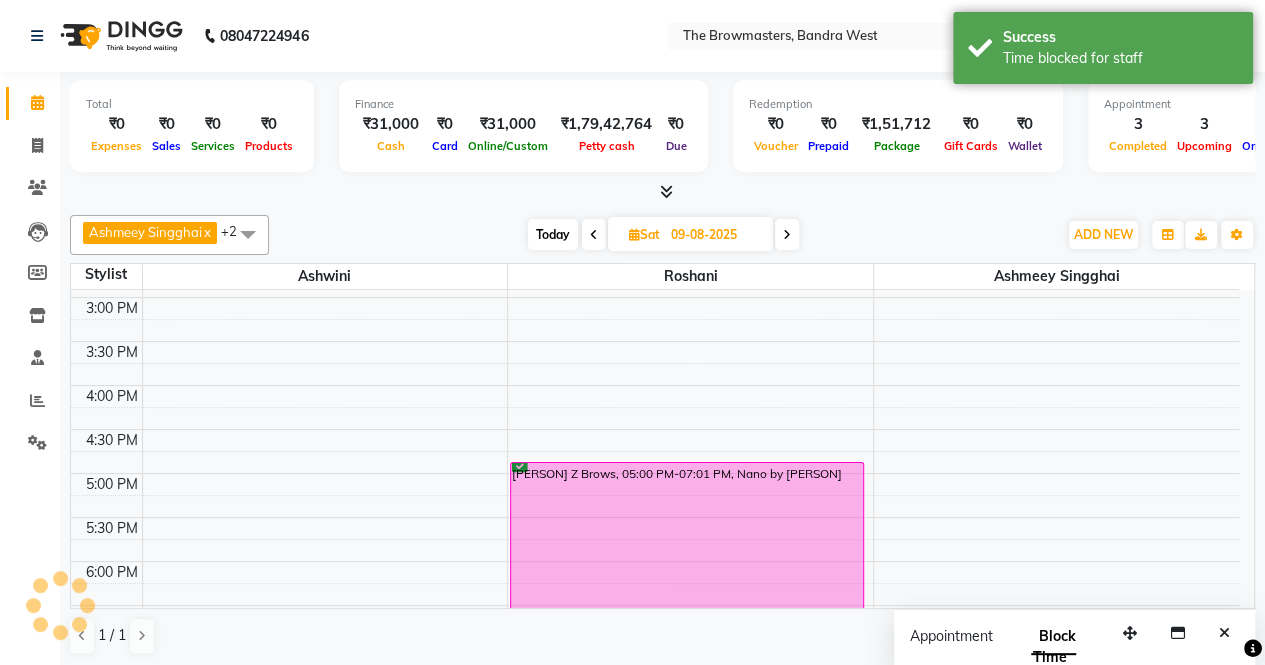 scroll, scrollTop: 0, scrollLeft: 0, axis: both 